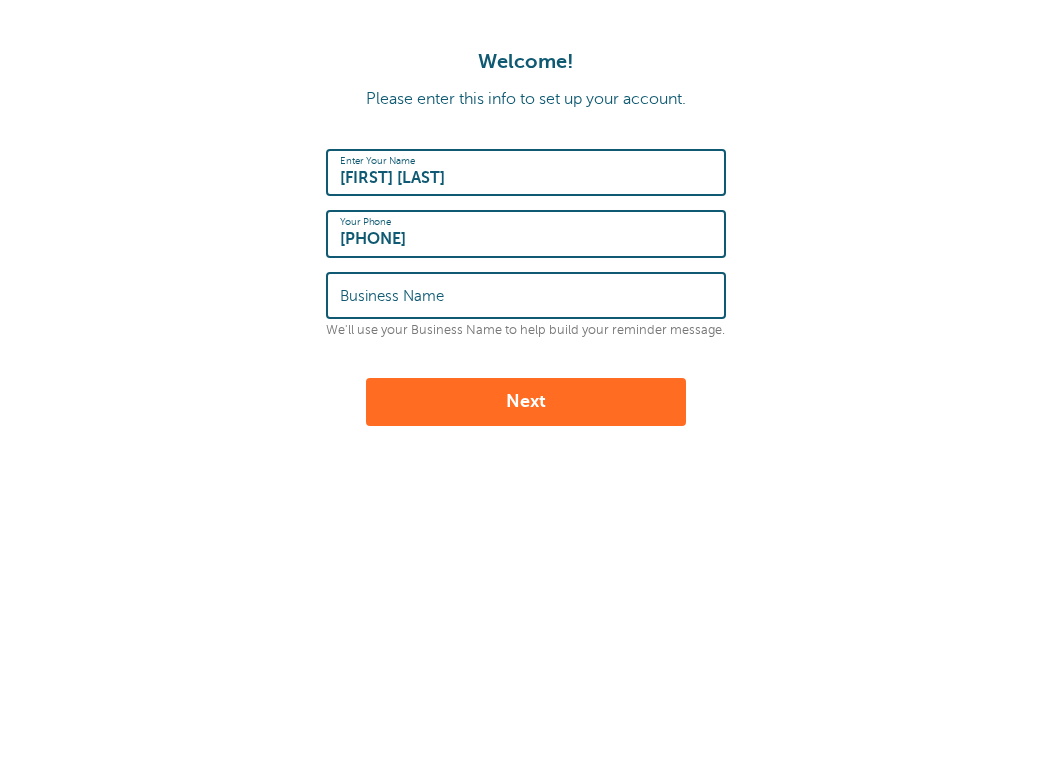 scroll, scrollTop: 0, scrollLeft: 0, axis: both 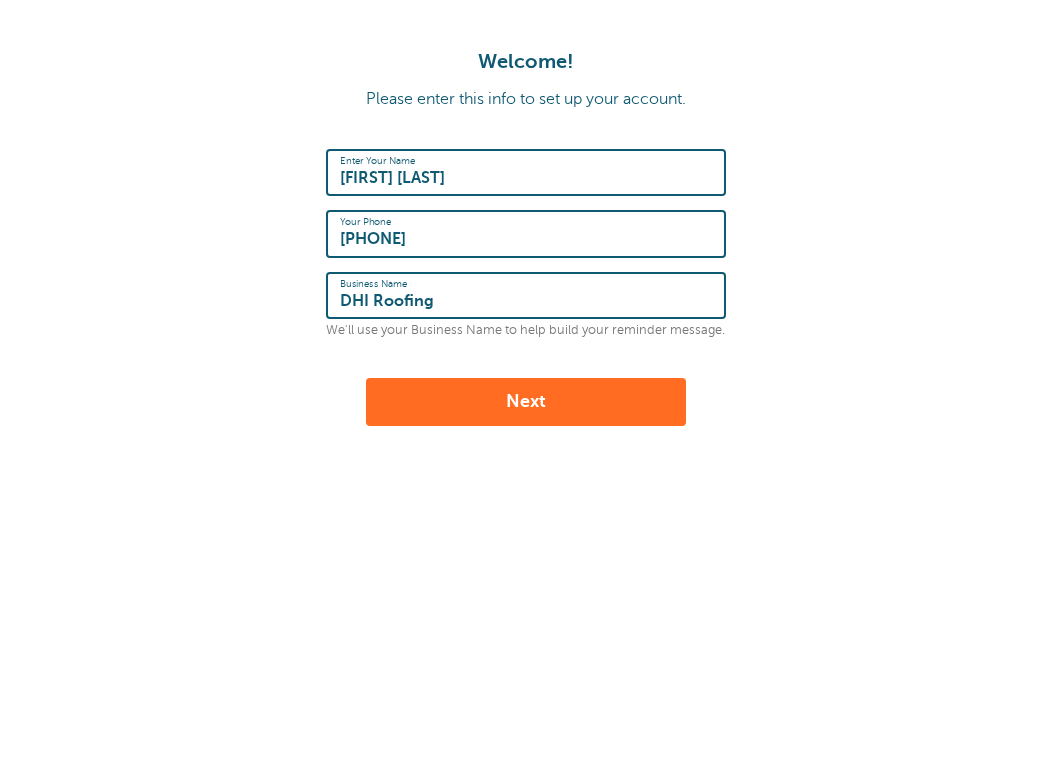 type on "DHI Roofing" 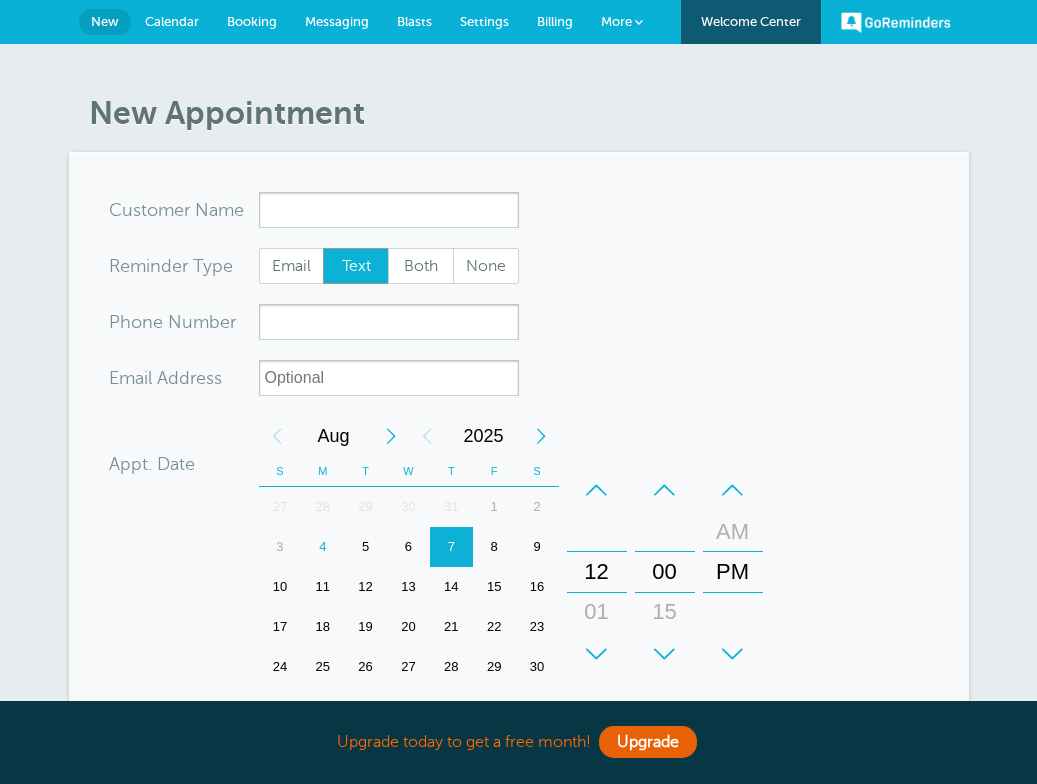 scroll, scrollTop: 0, scrollLeft: 0, axis: both 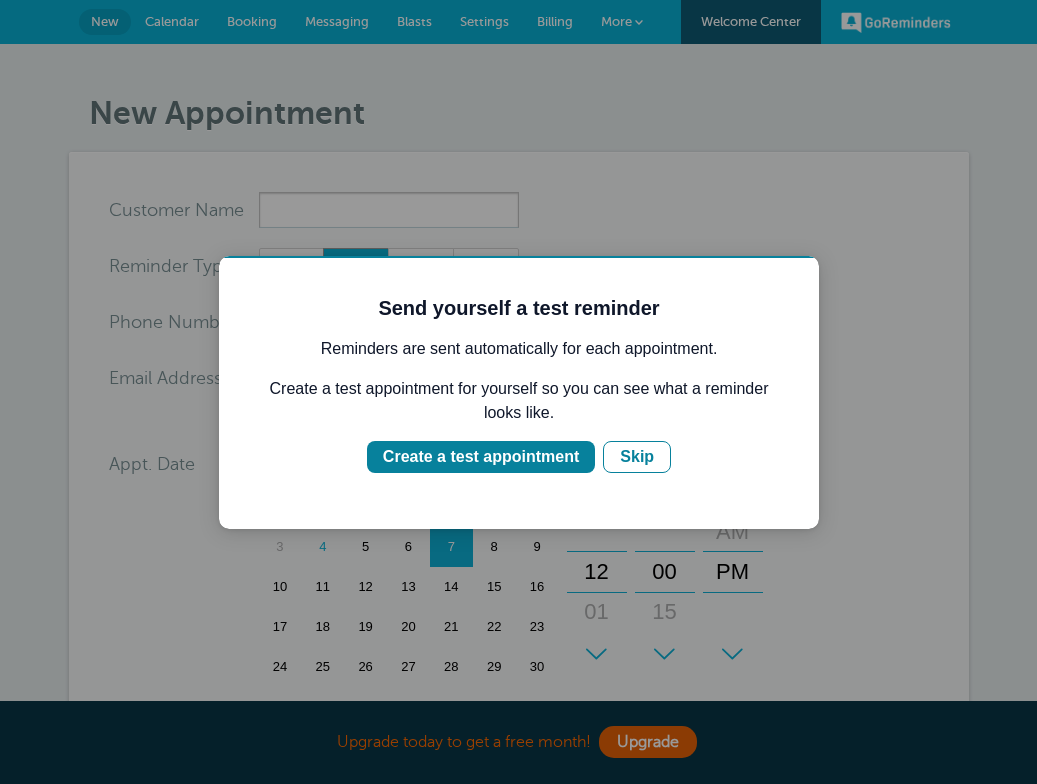 type 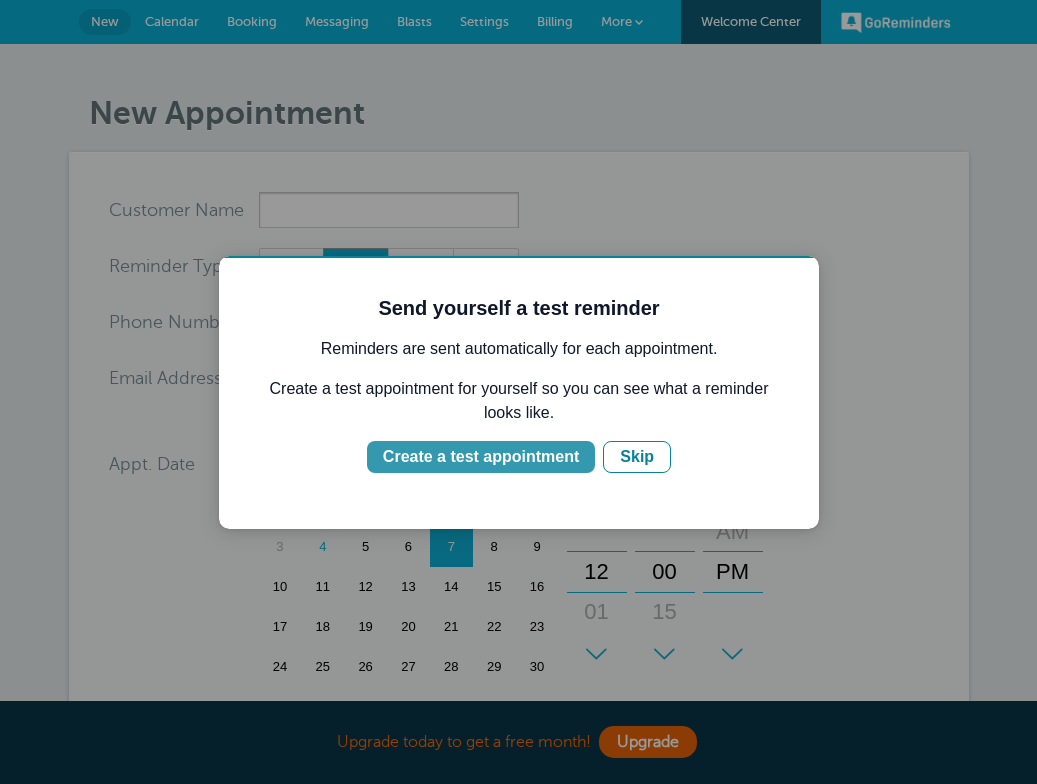 click on "Create a test appointment" at bounding box center (481, 457) 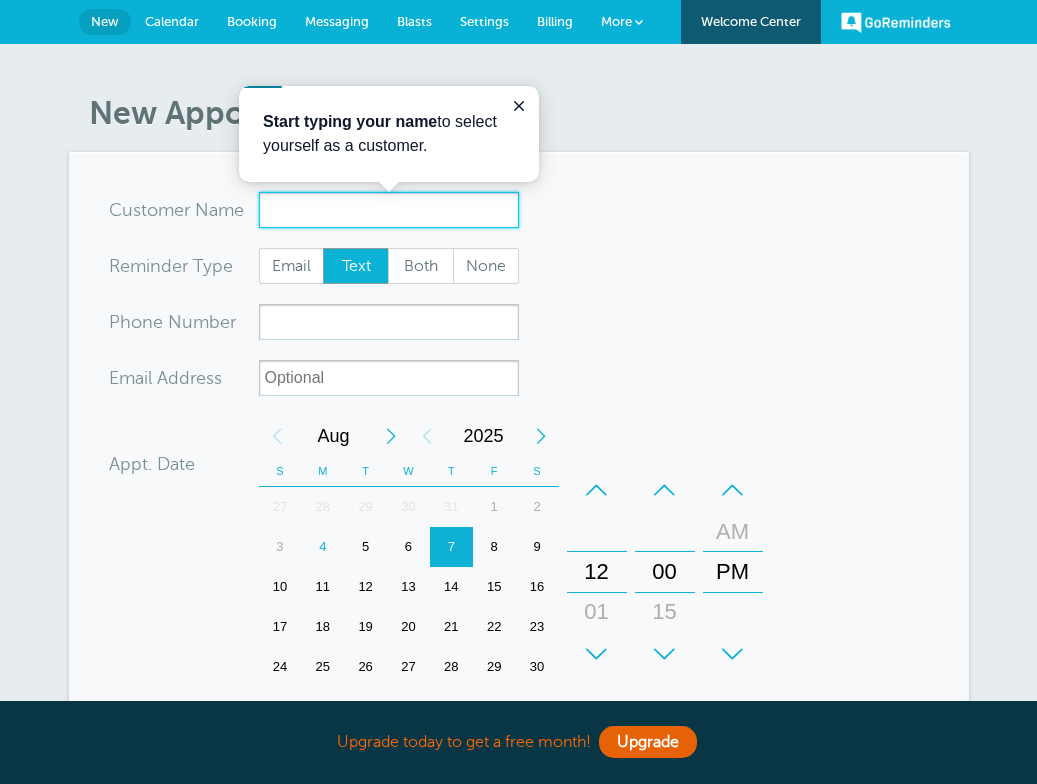 scroll, scrollTop: 0, scrollLeft: 0, axis: both 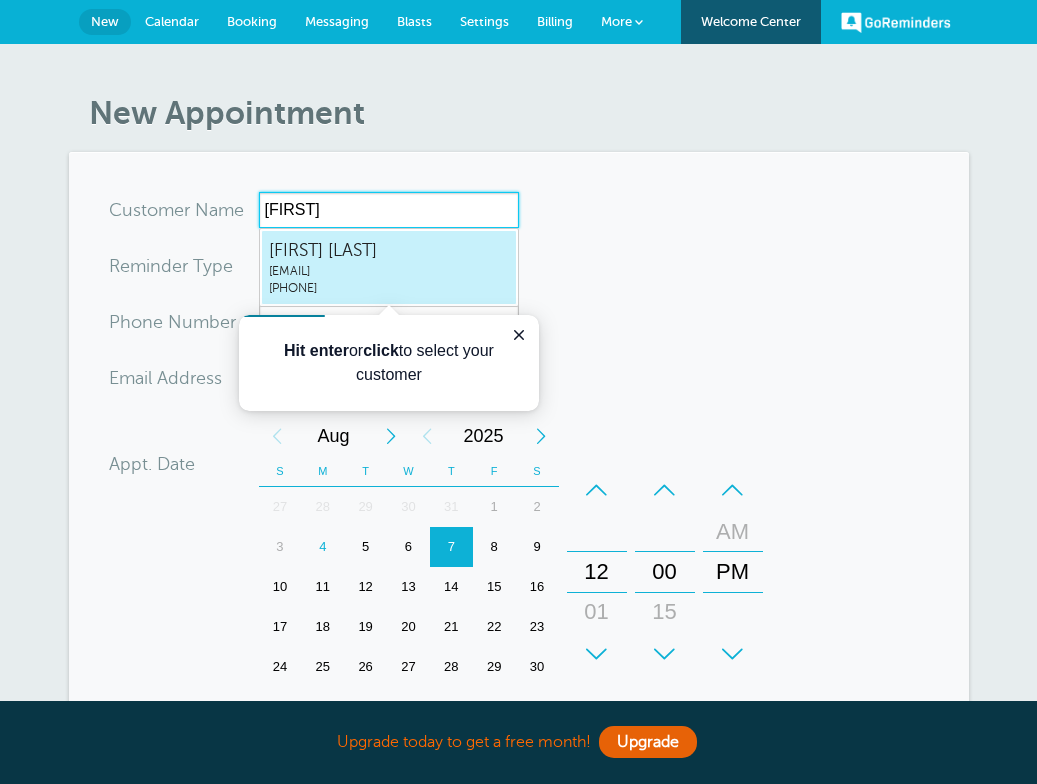 click on "[FIRST] [LAST]" at bounding box center [389, 250] 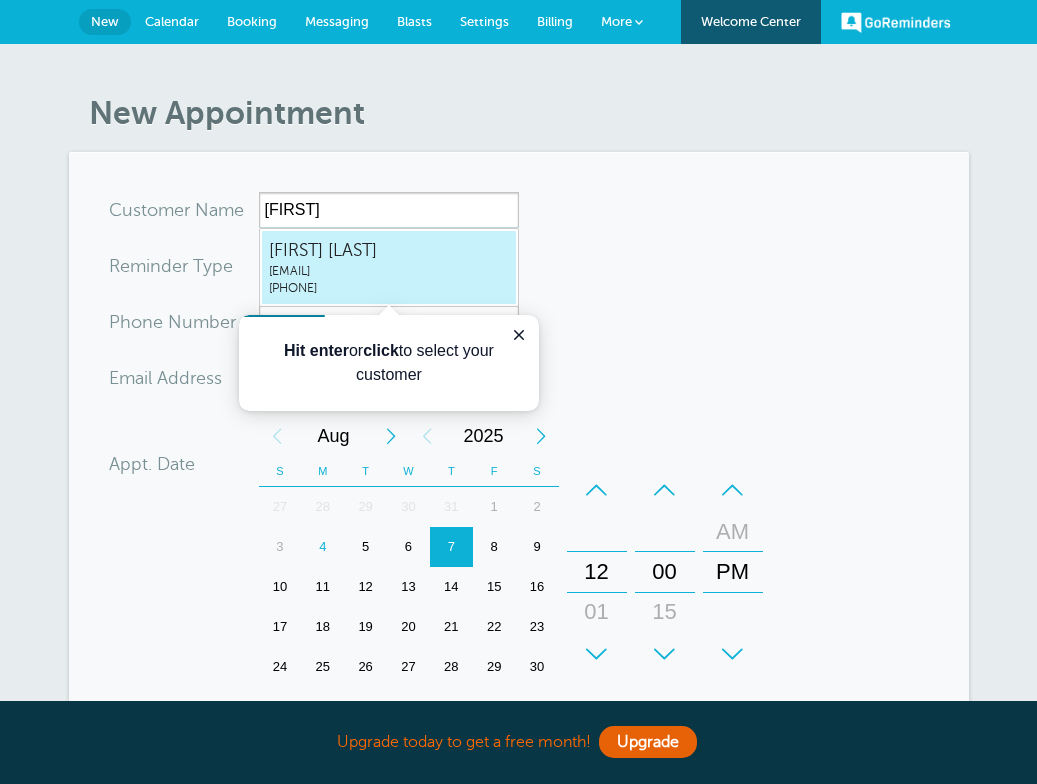 type on "EmanuelSohamemanuelsoham@roofally.com3143780626" 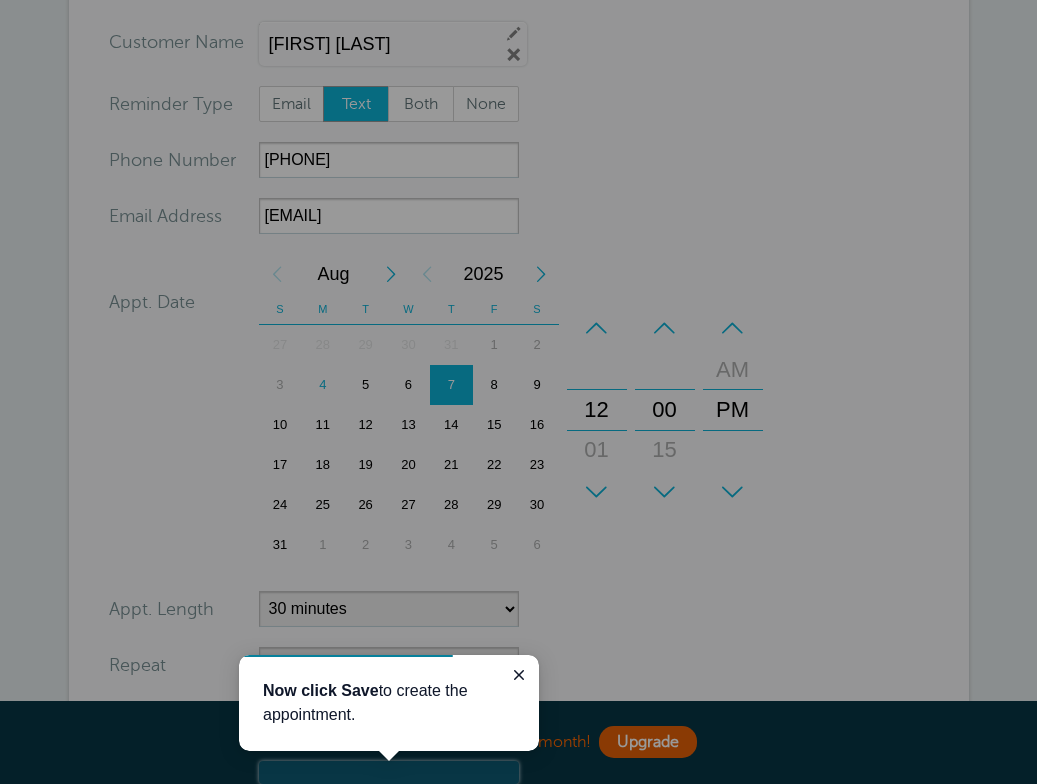 scroll, scrollTop: 169, scrollLeft: 0, axis: vertical 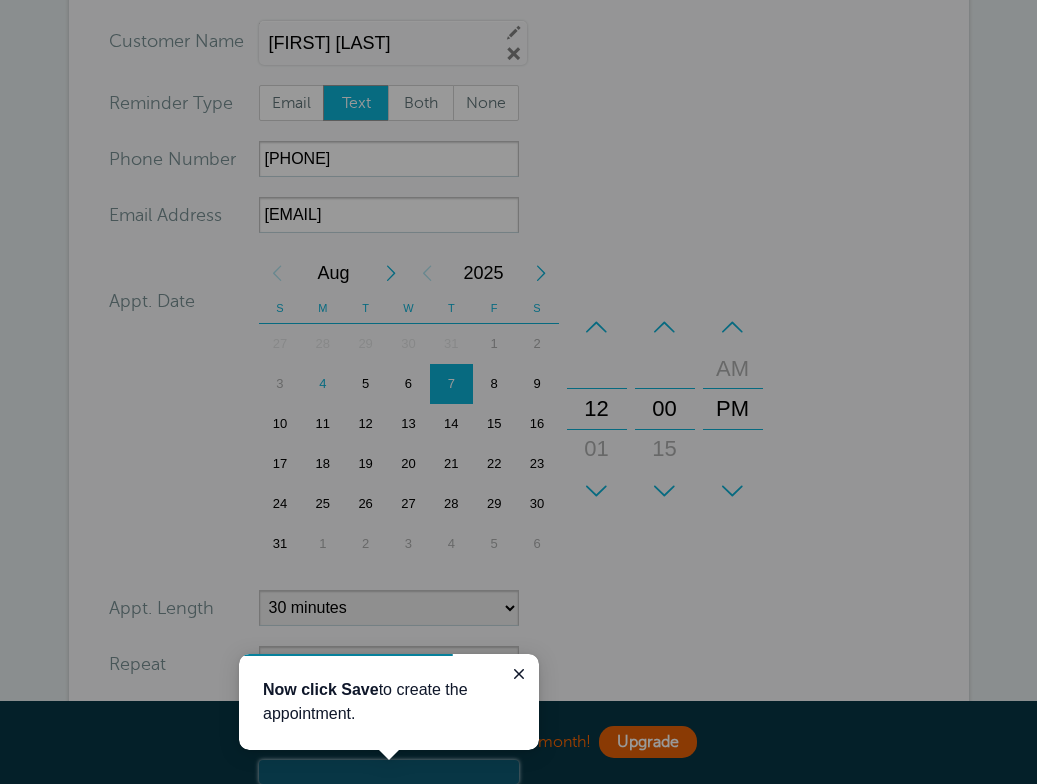 click at bounding box center [778, 414] 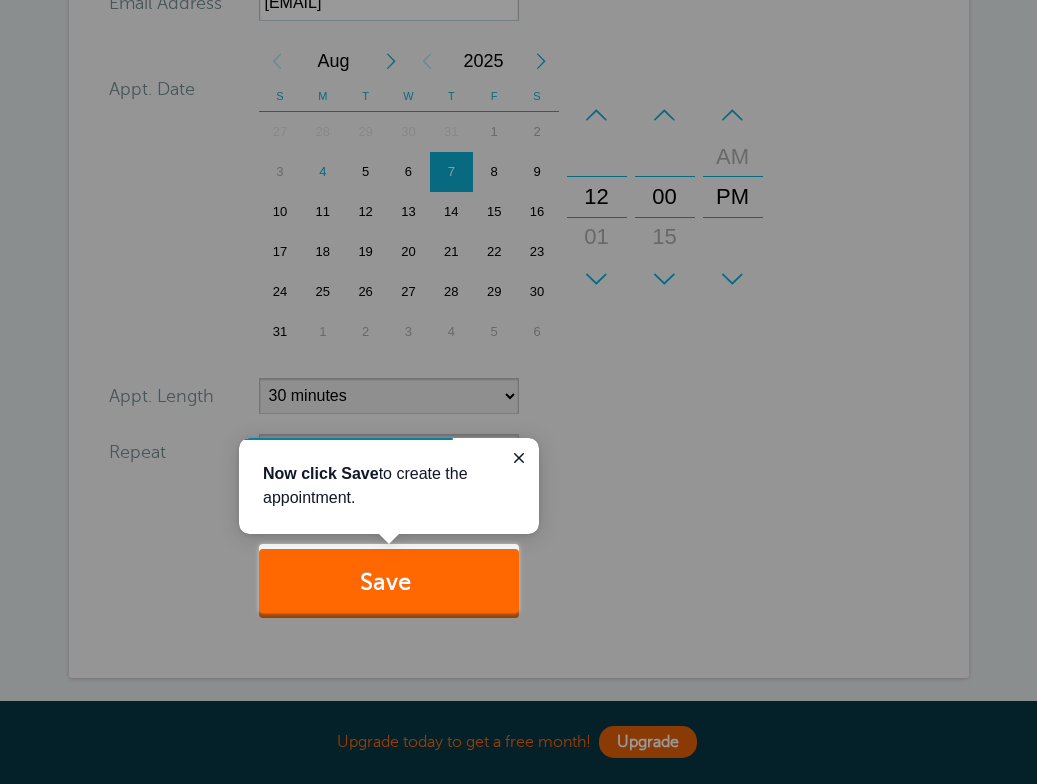 scroll, scrollTop: 385, scrollLeft: 0, axis: vertical 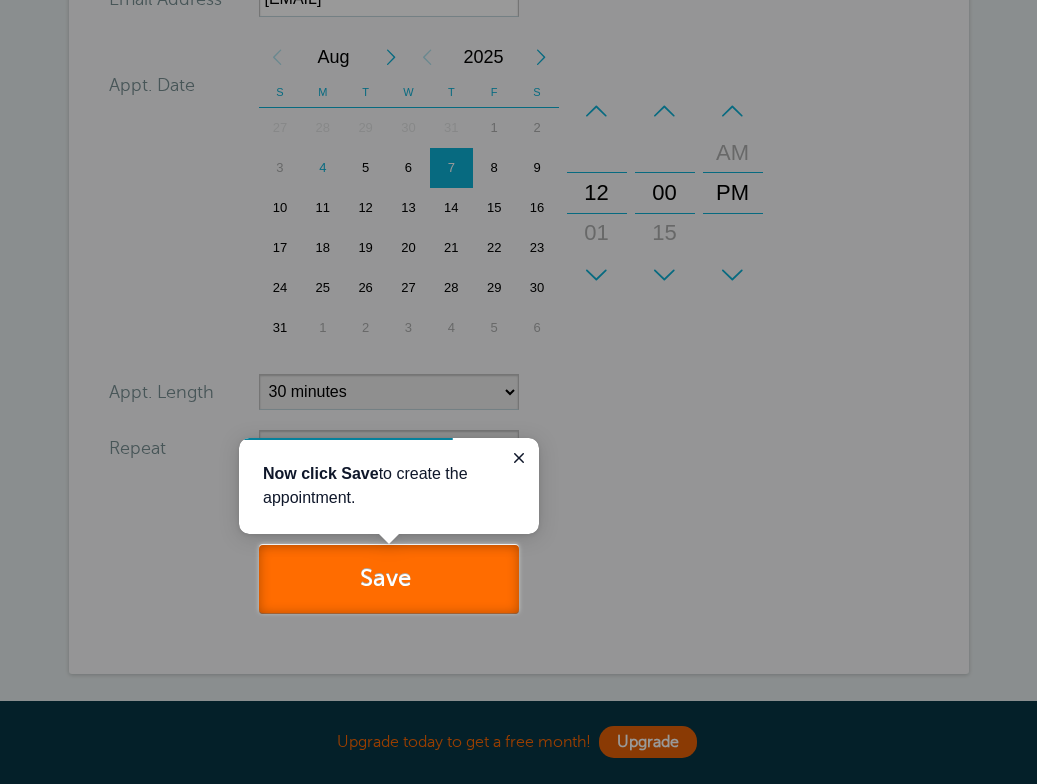 click on "Save" at bounding box center [389, 579] 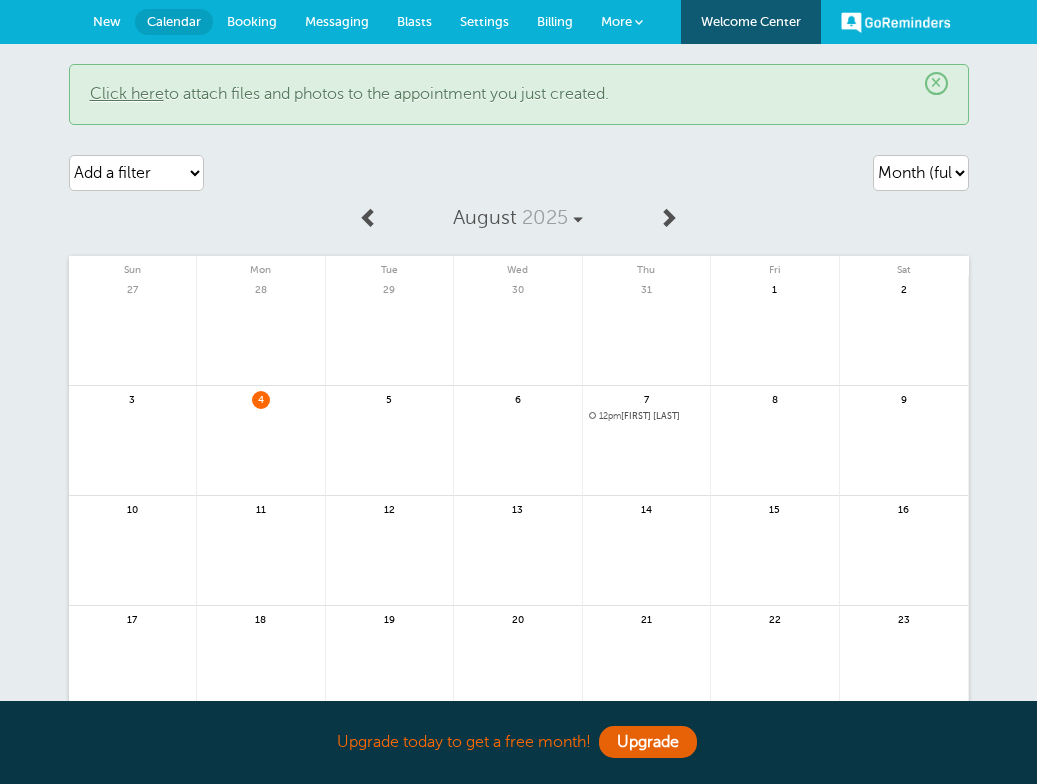 scroll, scrollTop: 0, scrollLeft: 0, axis: both 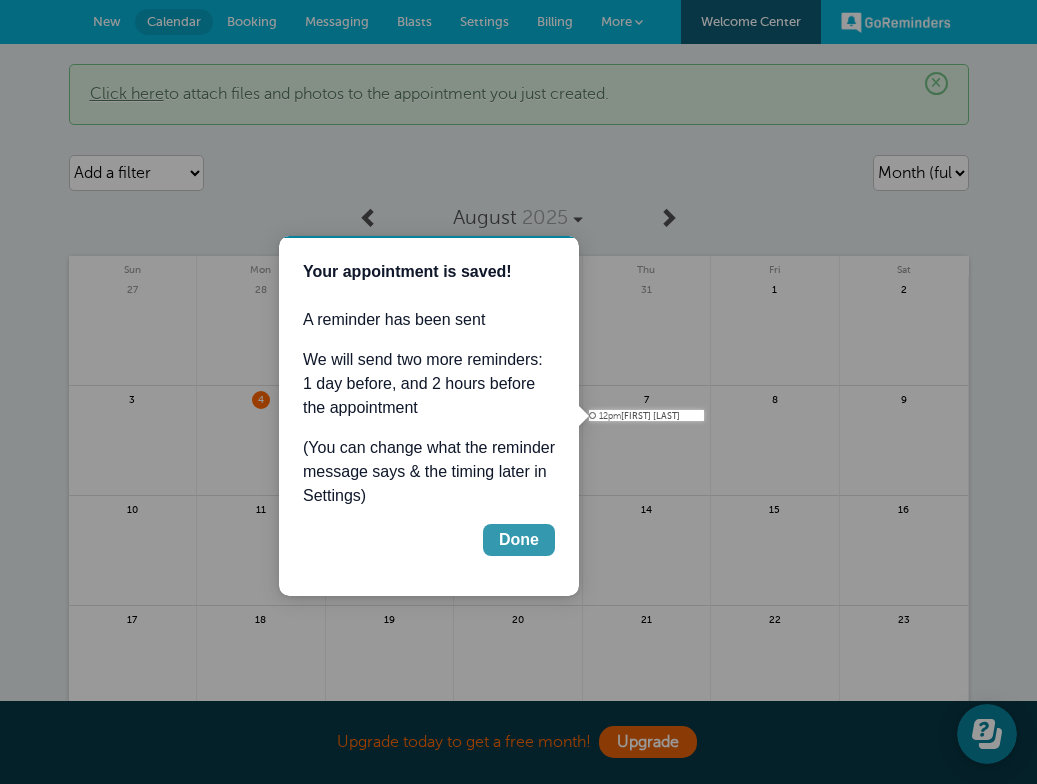click on "Done" at bounding box center (519, 540) 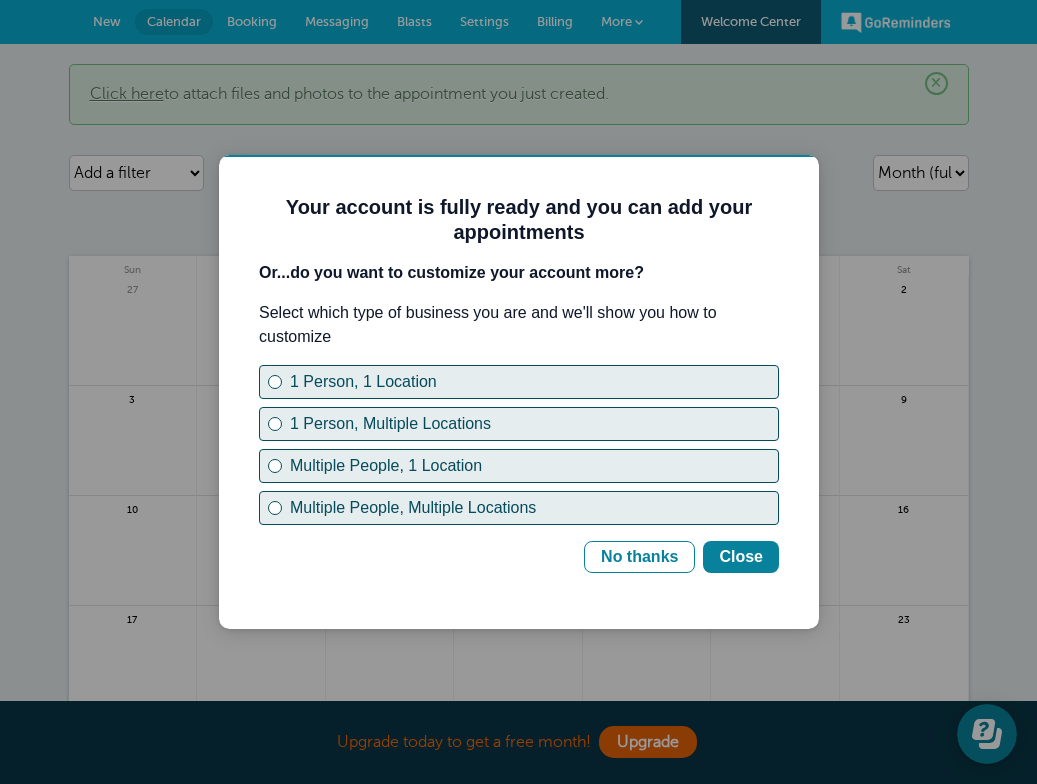 scroll, scrollTop: 0, scrollLeft: 0, axis: both 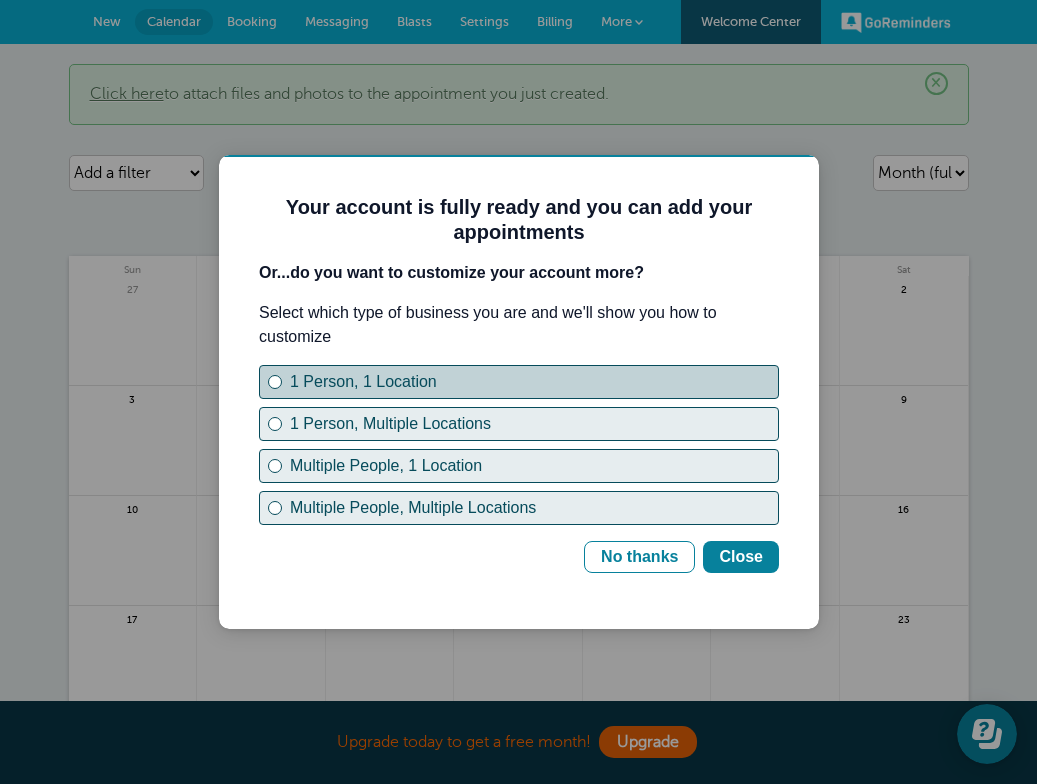 click on "1 Person, 1 Location" at bounding box center (534, 382) 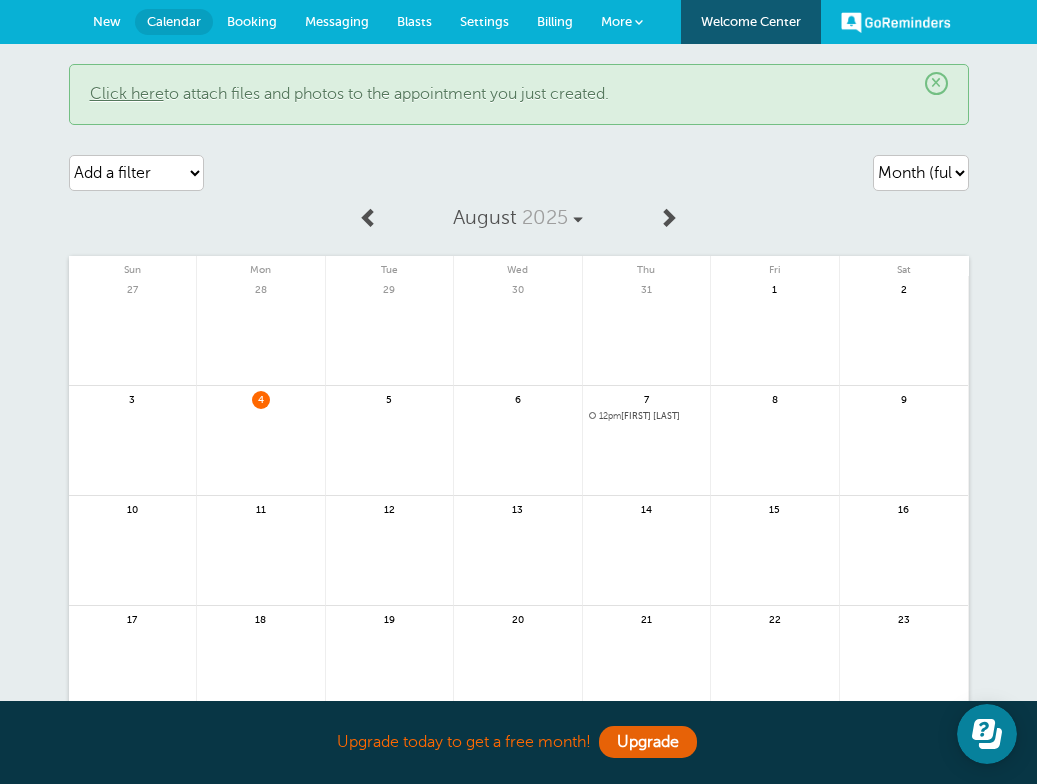 scroll, scrollTop: 0, scrollLeft: 0, axis: both 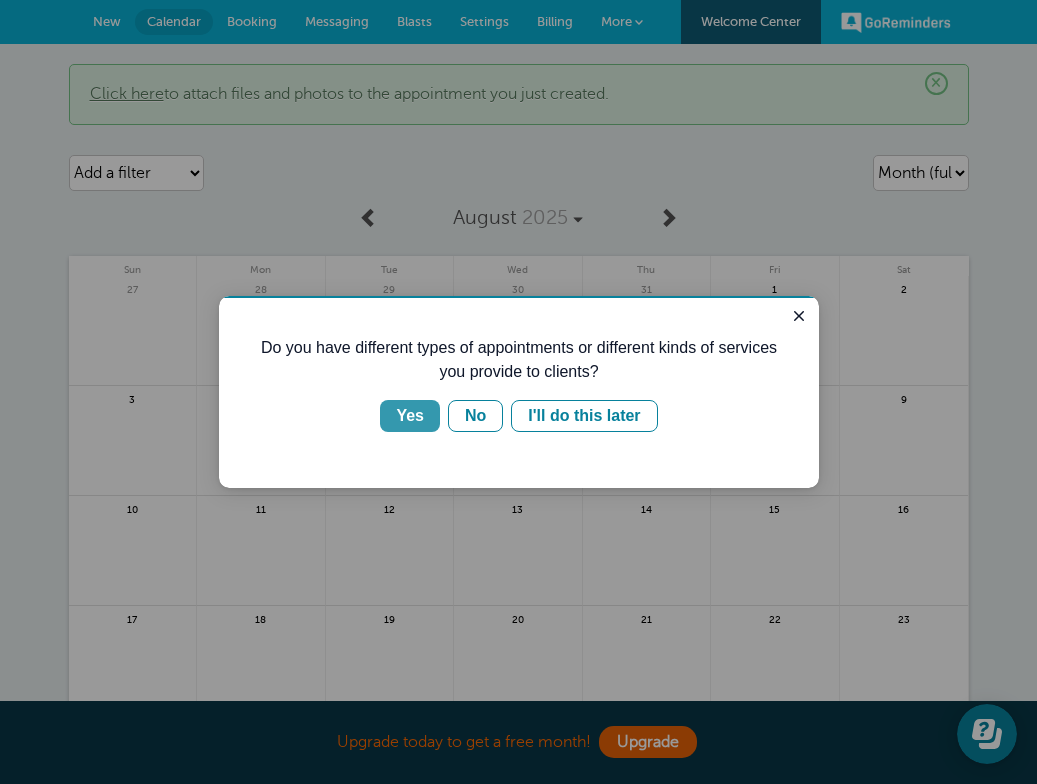 click on "Yes" at bounding box center (410, 416) 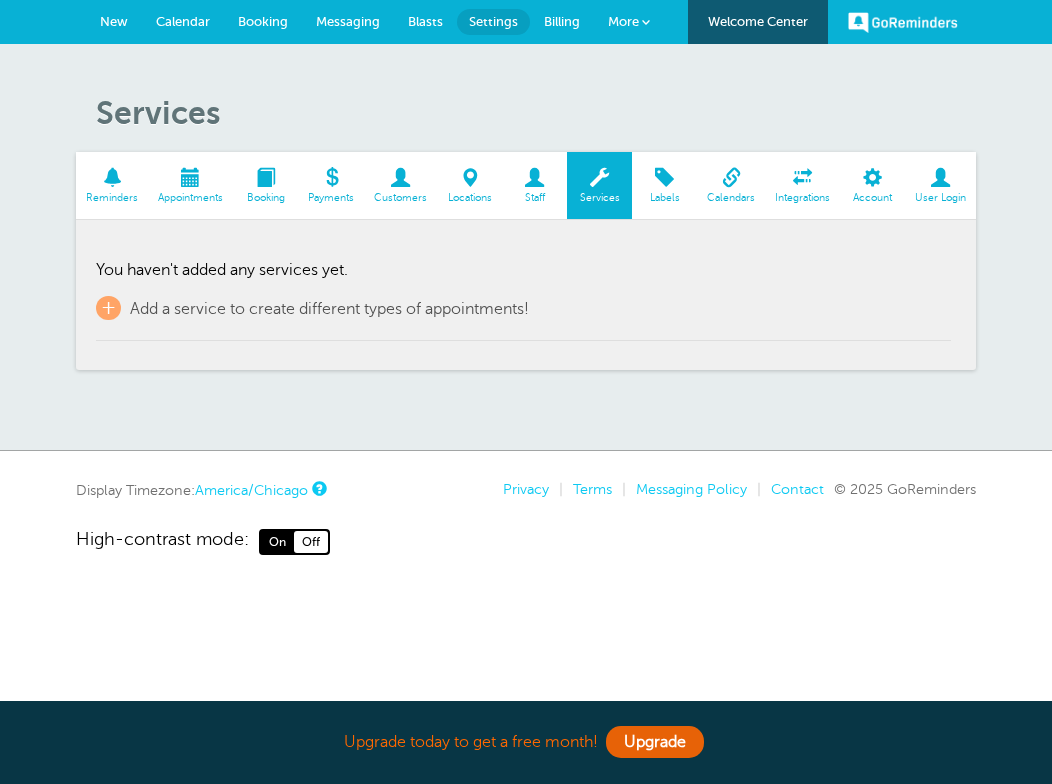 scroll, scrollTop: 0, scrollLeft: 0, axis: both 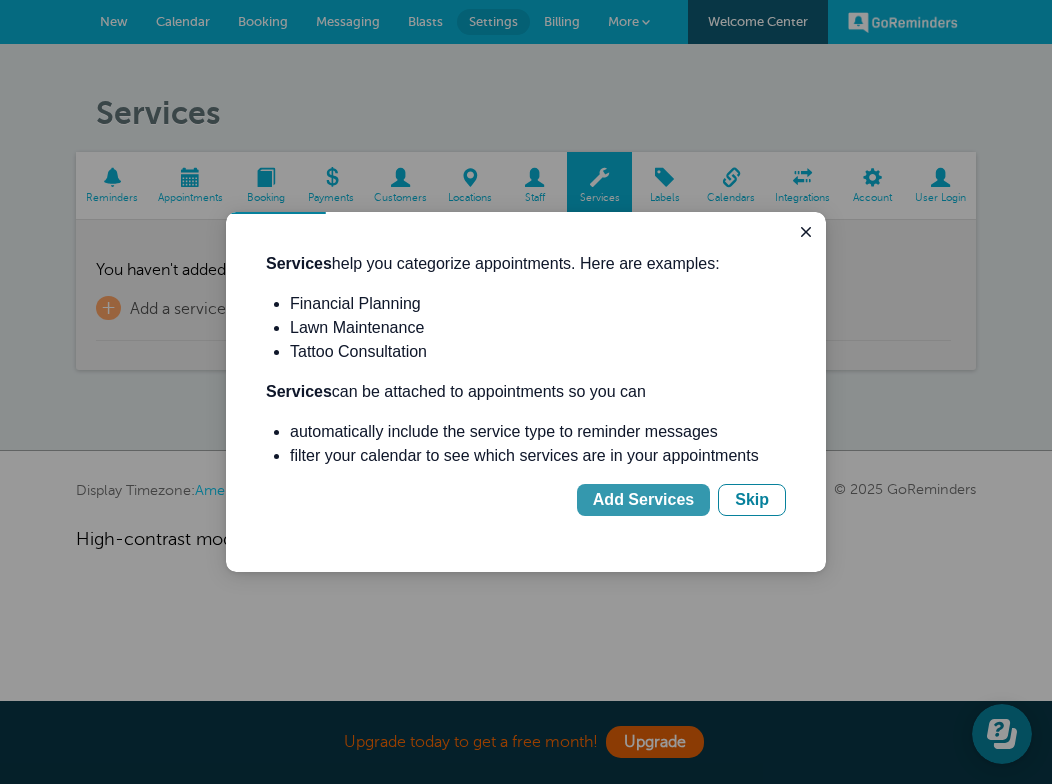 click on "Add Services" at bounding box center (643, 500) 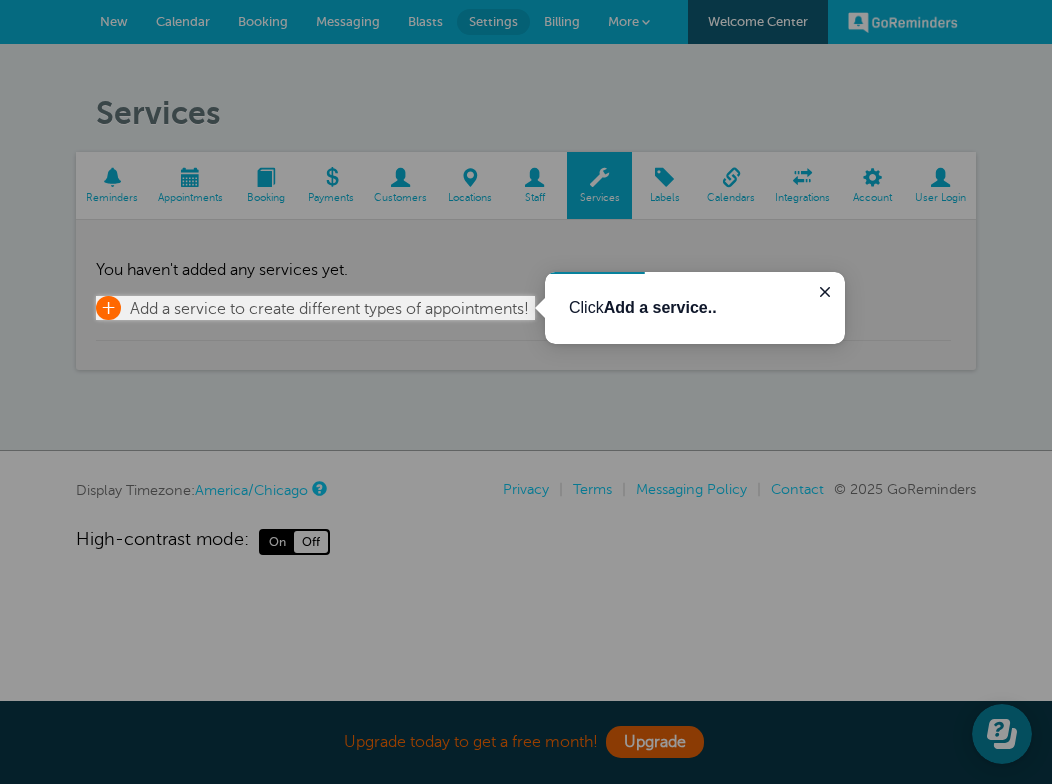 click on "+
Add a service to create different types of appointments!" at bounding box center [312, 308] 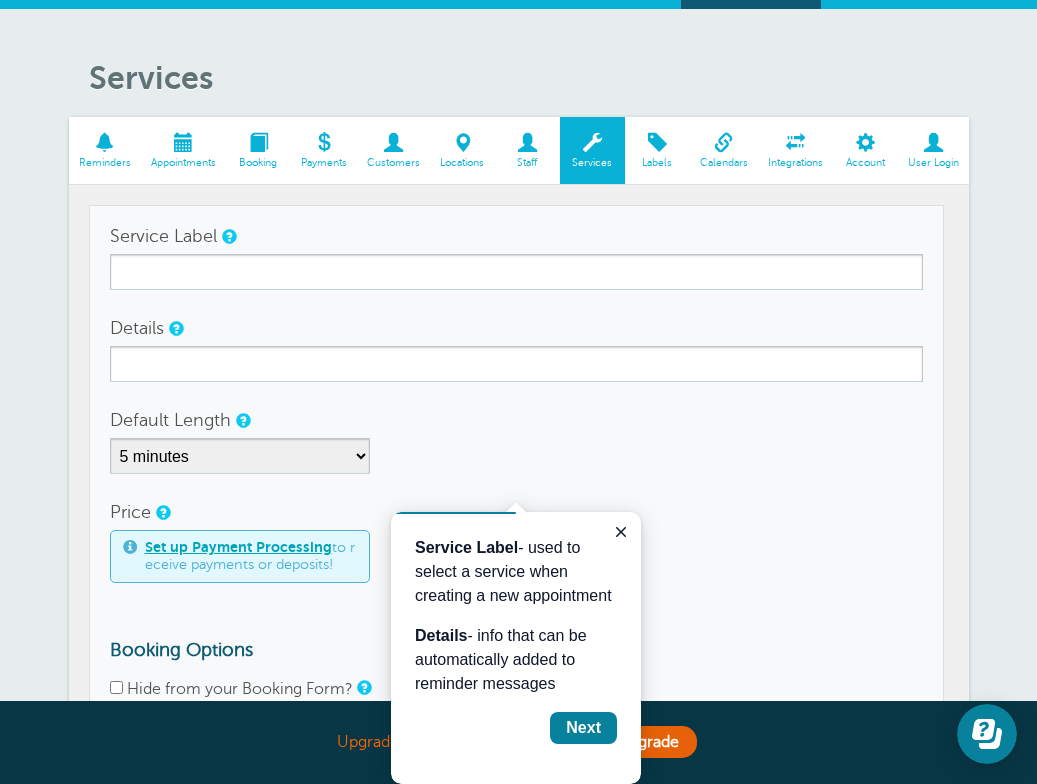 scroll, scrollTop: 60, scrollLeft: 0, axis: vertical 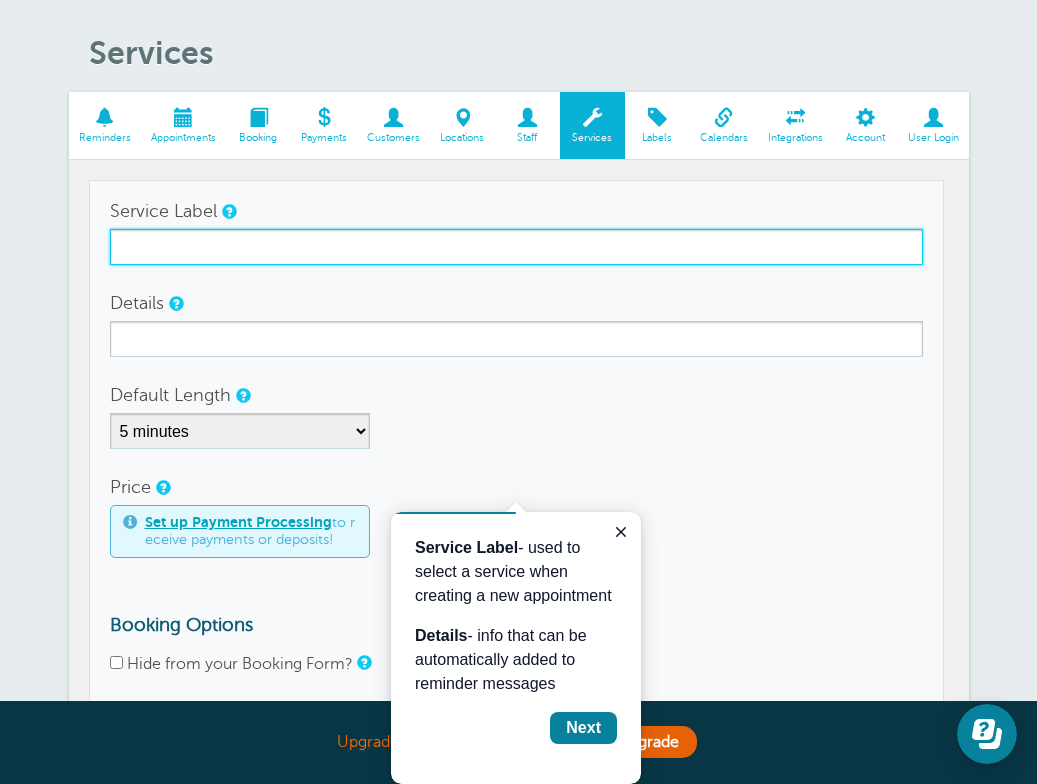 click on "Service Label" at bounding box center (516, 247) 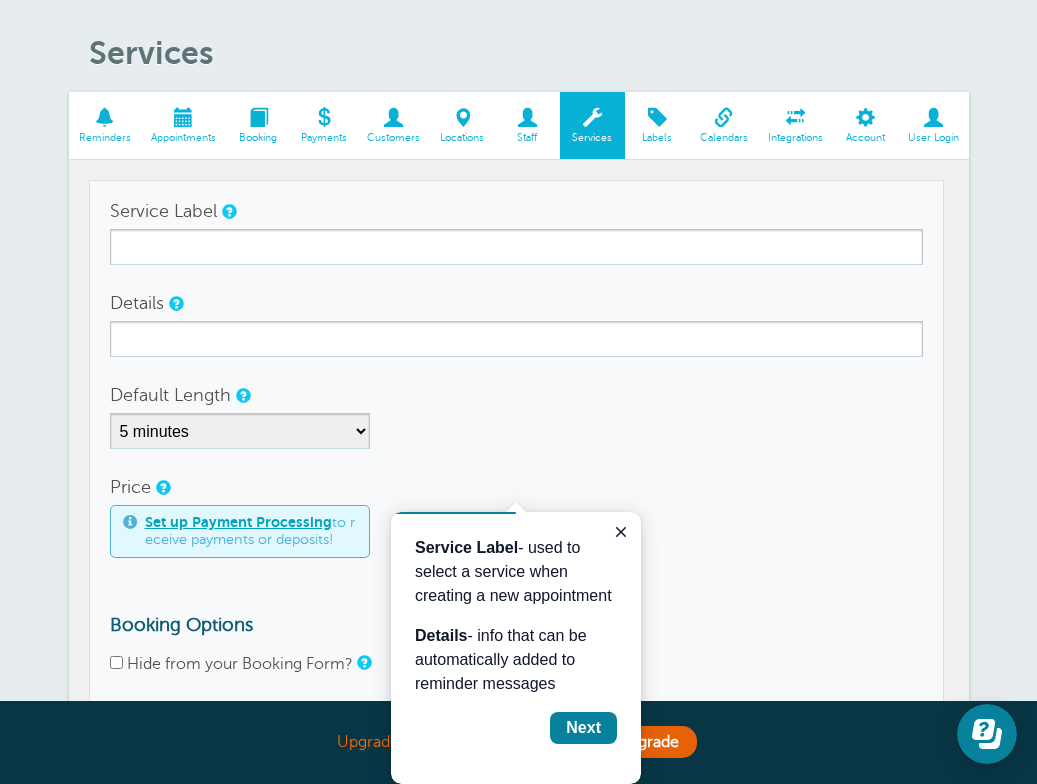 click on "Service Label" at bounding box center [172, 211] 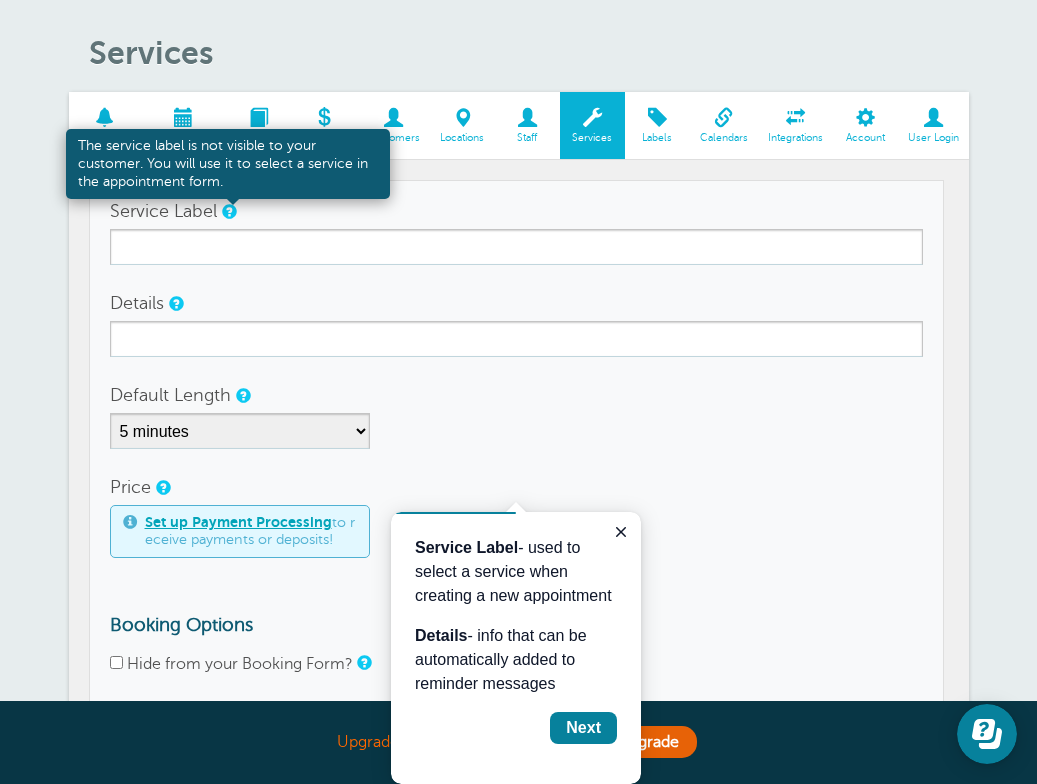 click at bounding box center [228, 211] 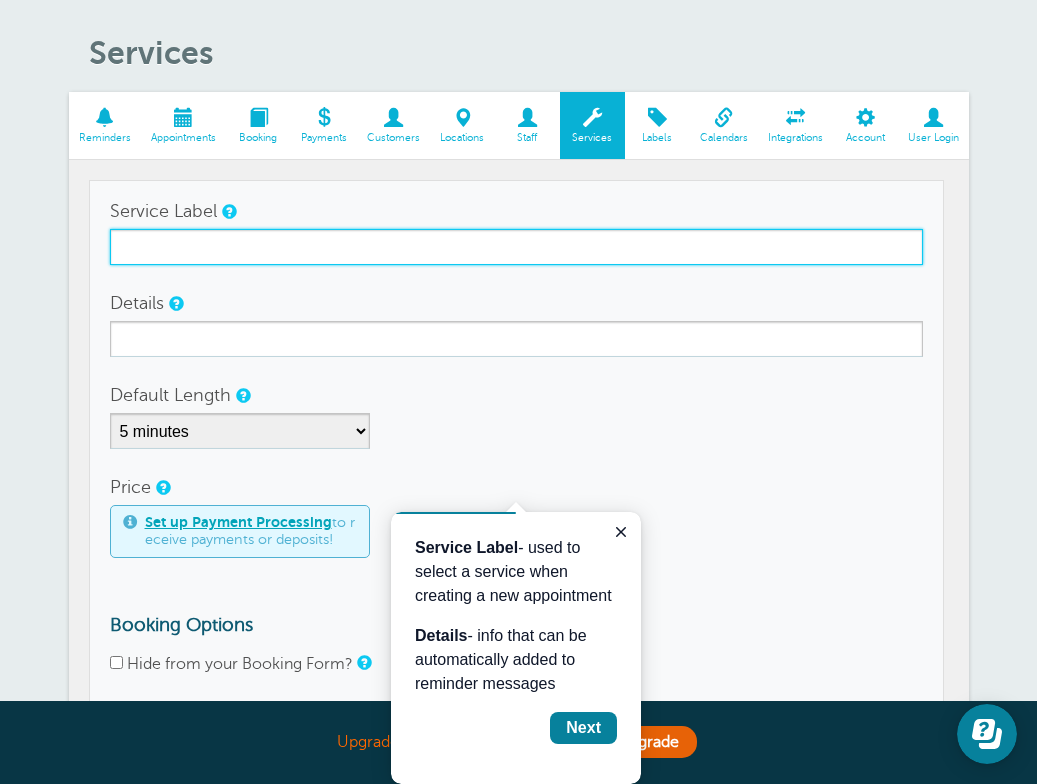 click on "Service Label" at bounding box center (516, 247) 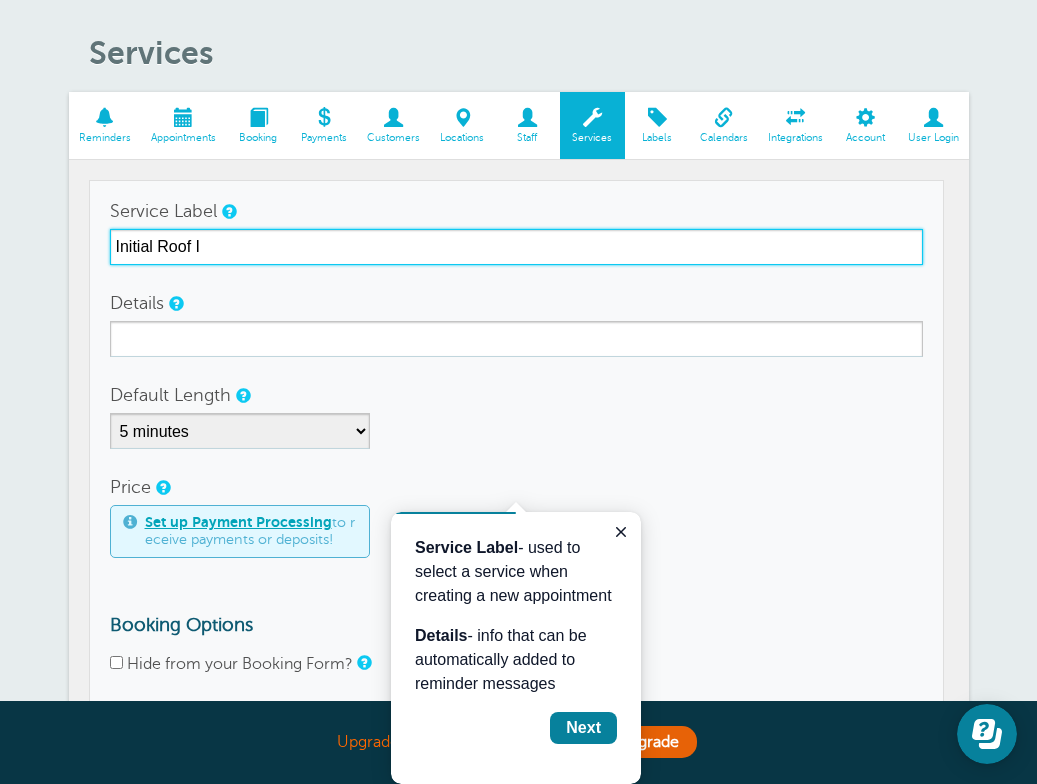 click on "Initial Roof I" at bounding box center (516, 247) 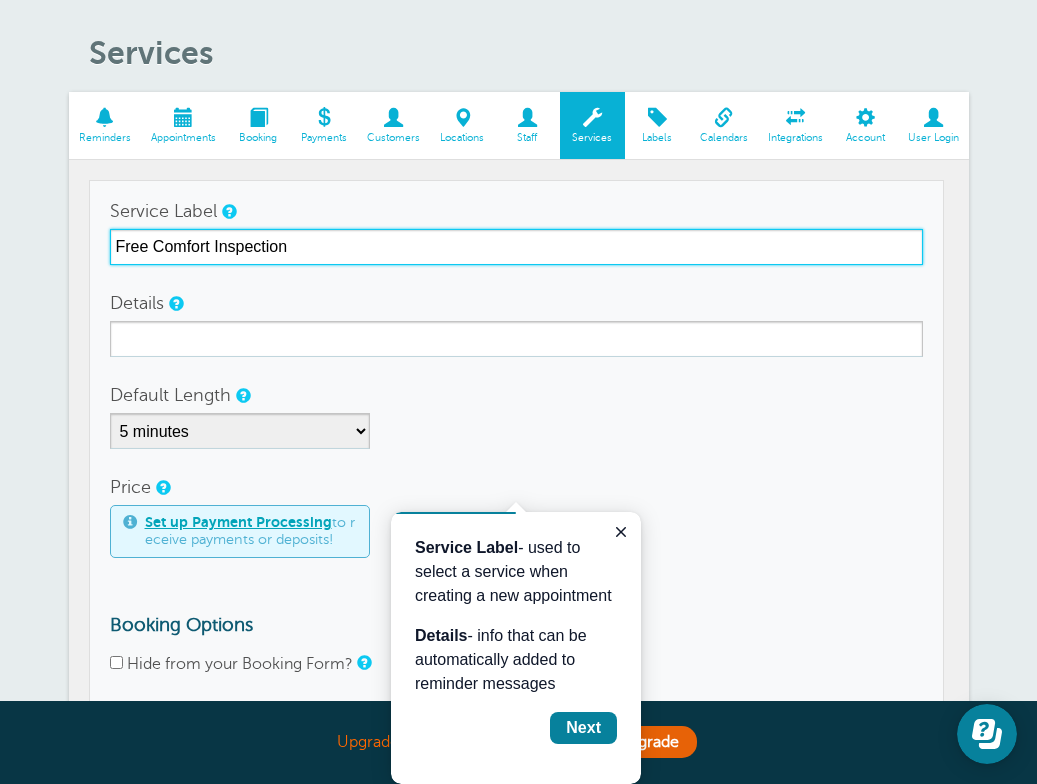 click on "Free Comfort Inspection" at bounding box center [516, 247] 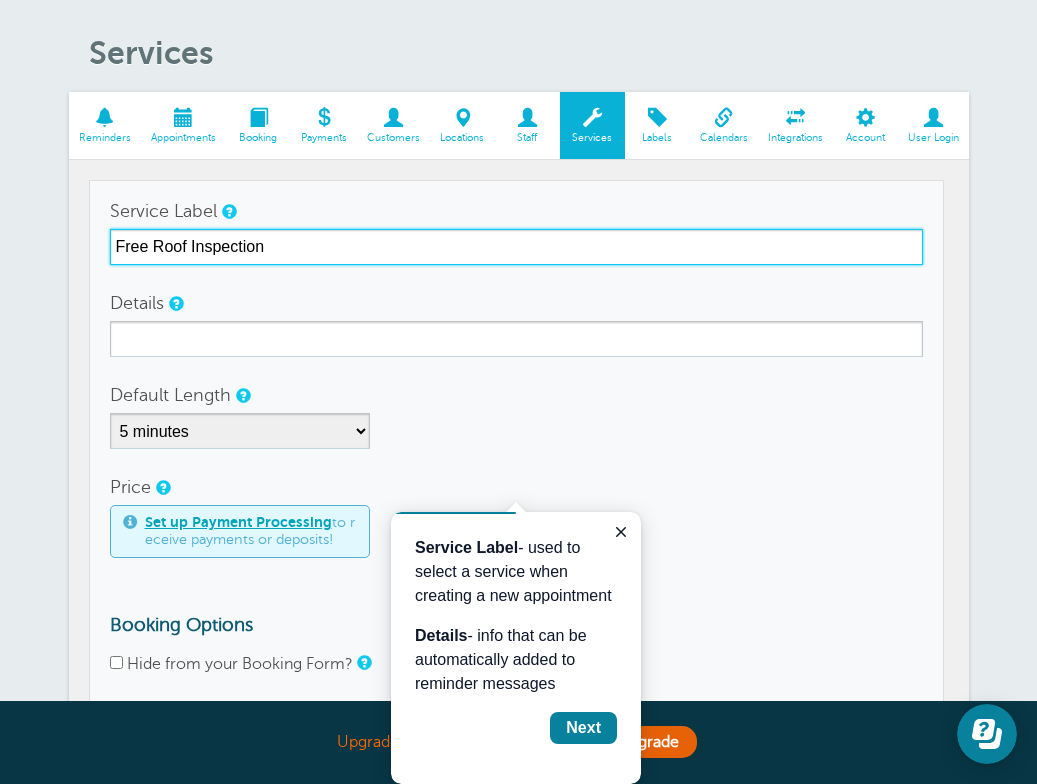 type on "Free Roof Inspection" 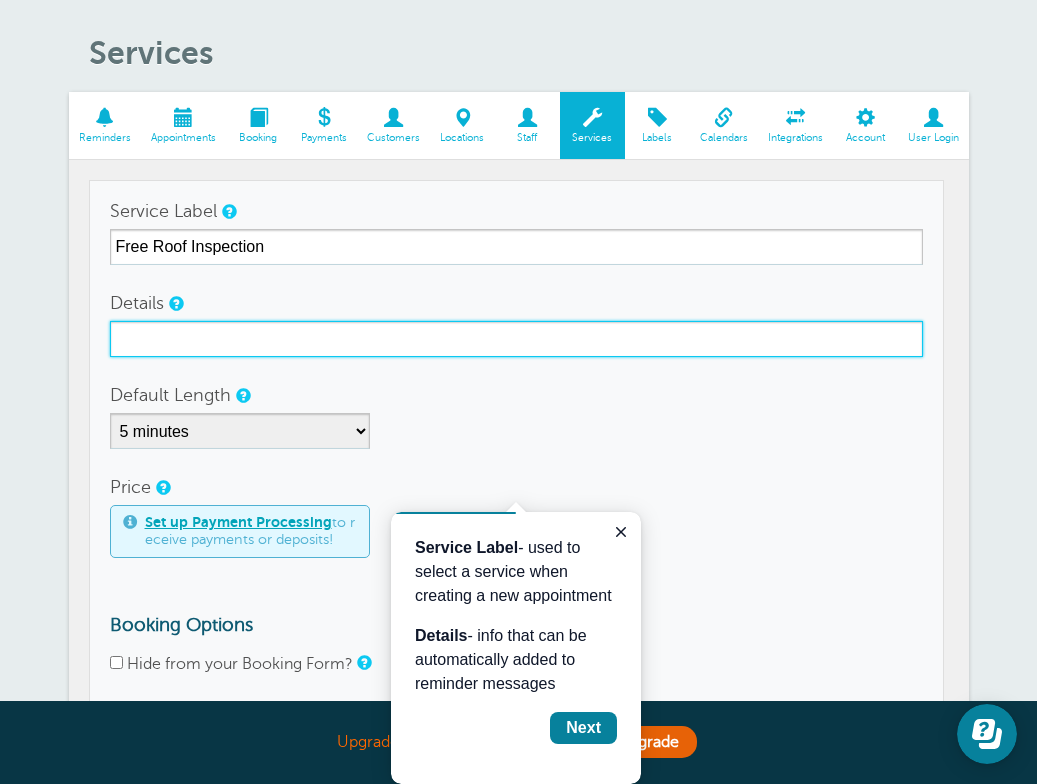 click on "Details" at bounding box center [516, 339] 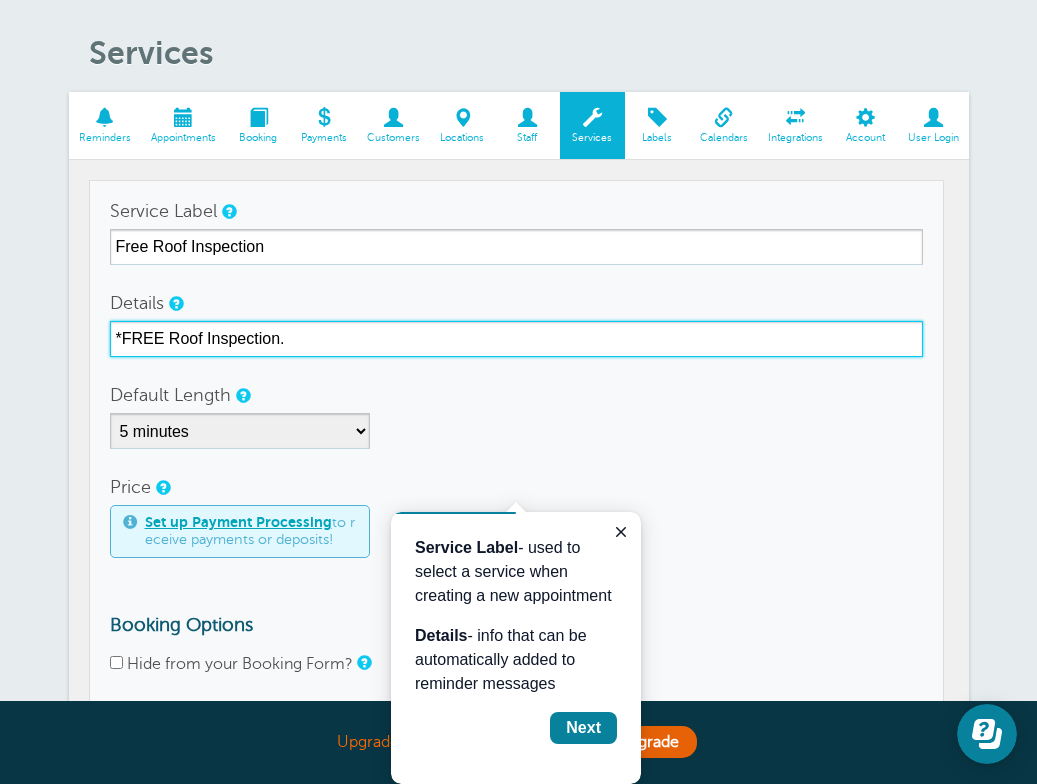 type on "*FREE Roof Inspection." 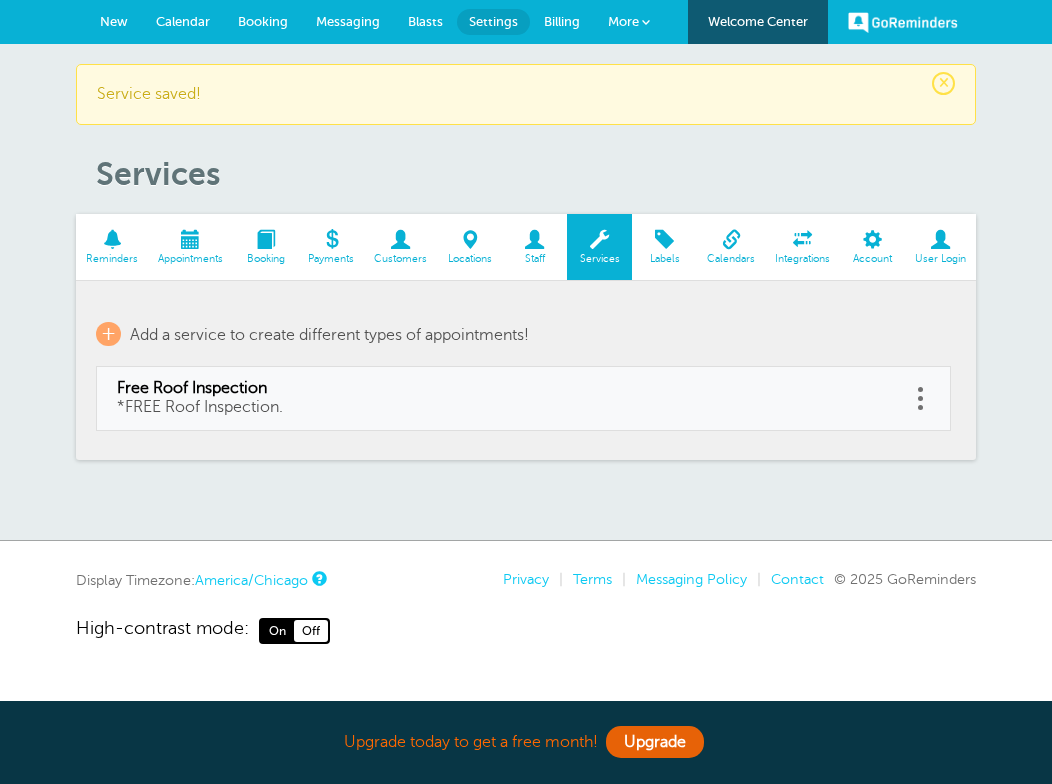 scroll, scrollTop: 0, scrollLeft: 0, axis: both 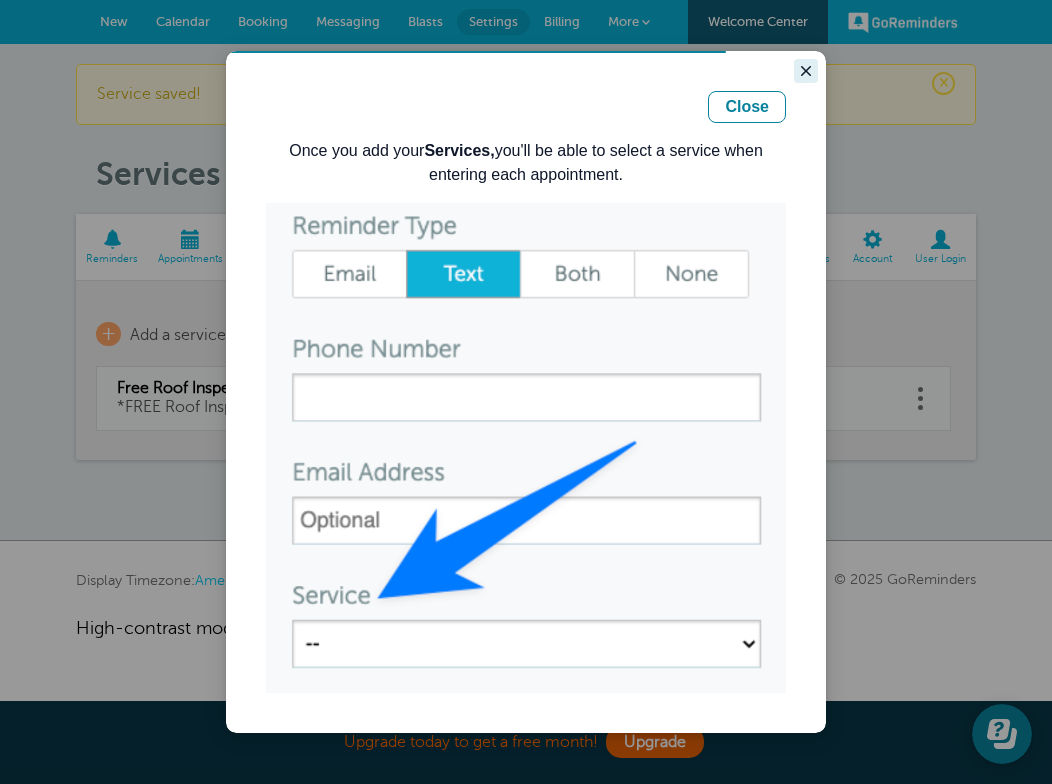 click 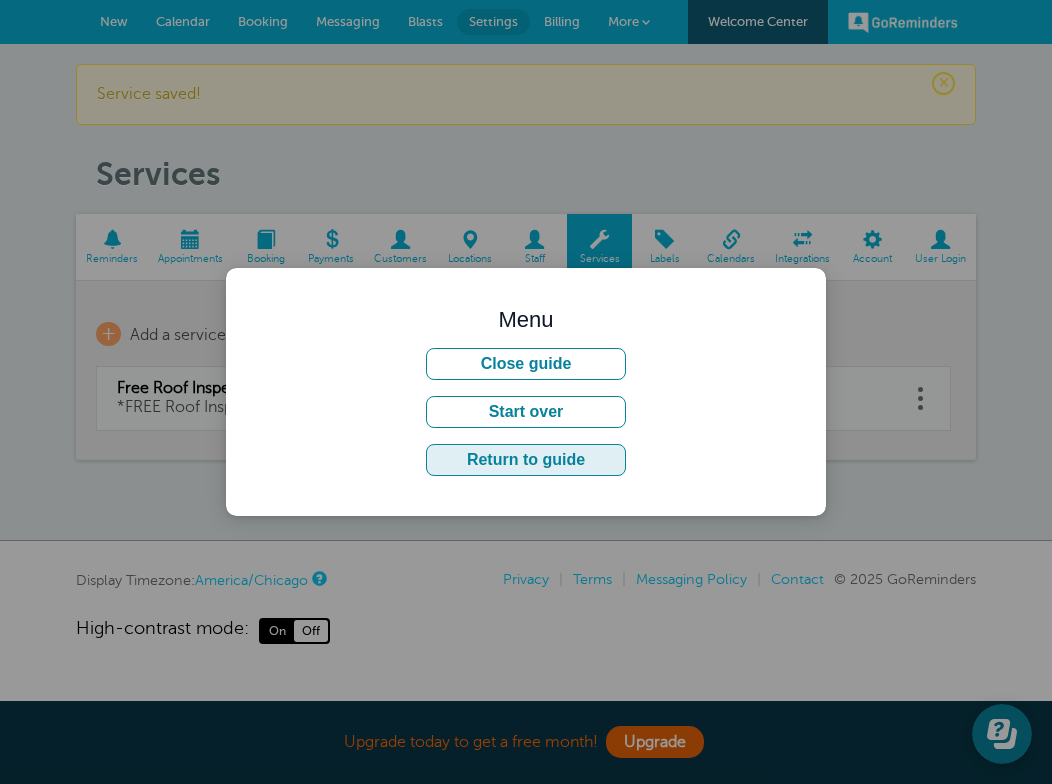 click on "Return to guide" at bounding box center [526, 460] 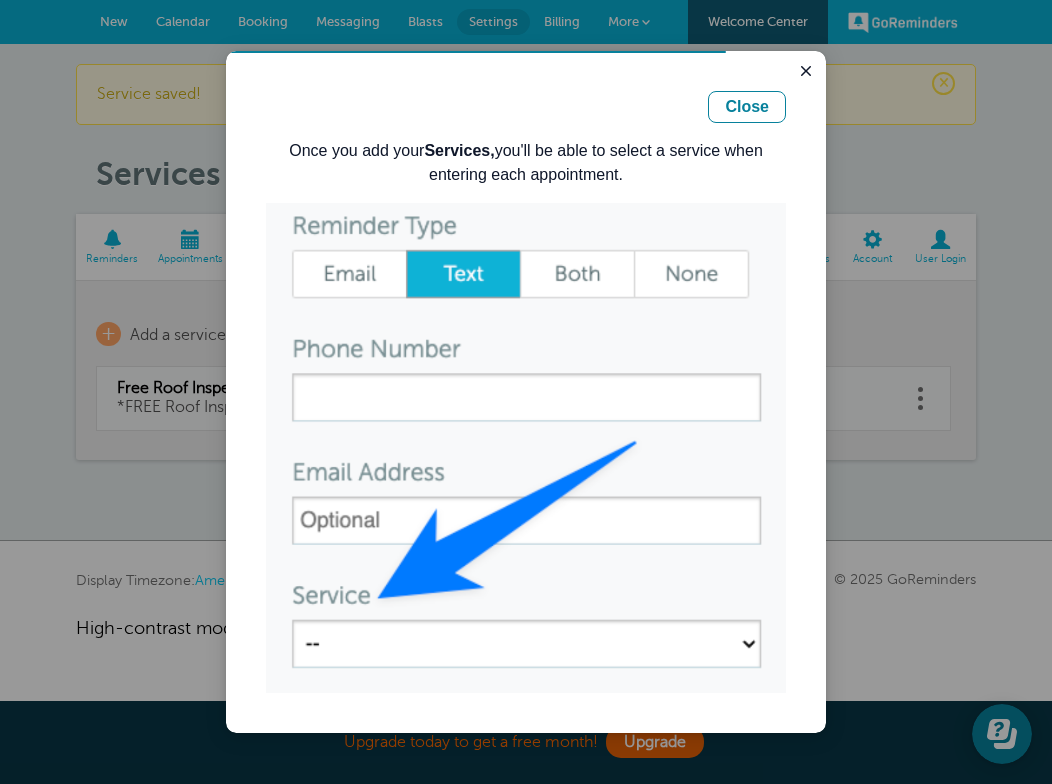 click at bounding box center (526, 448) 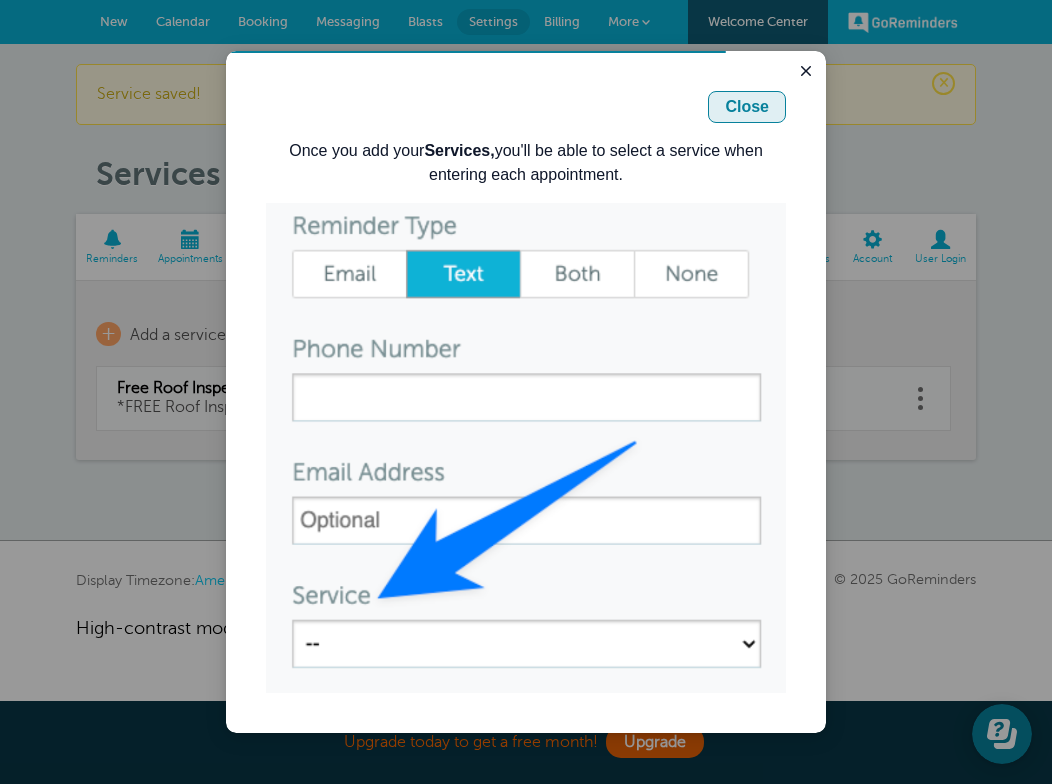 click on "Close" at bounding box center (747, 107) 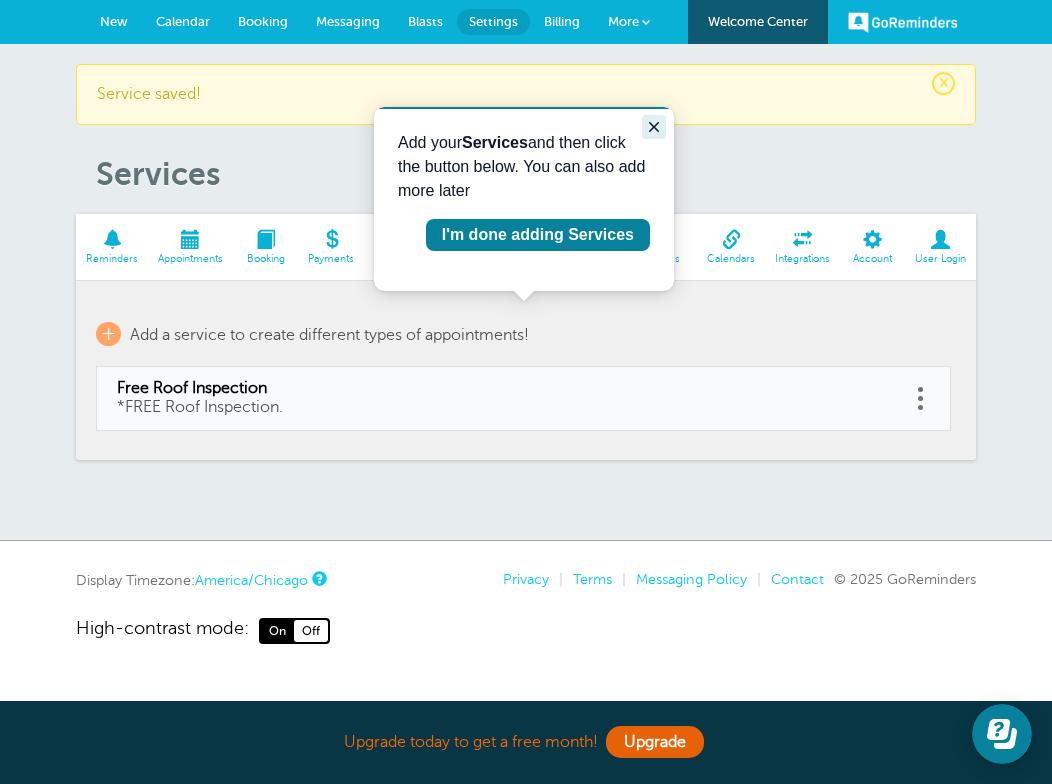 click 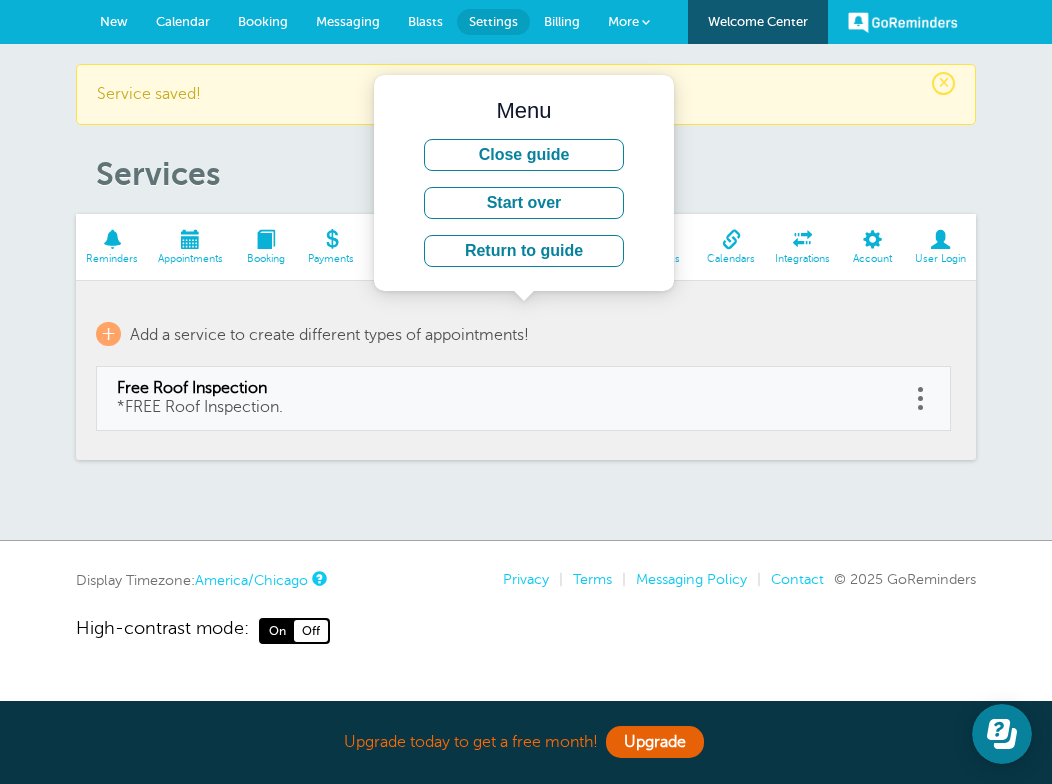 click on "Free Roof Inspection
*FREE Roof Inspection." at bounding box center (503, 398) 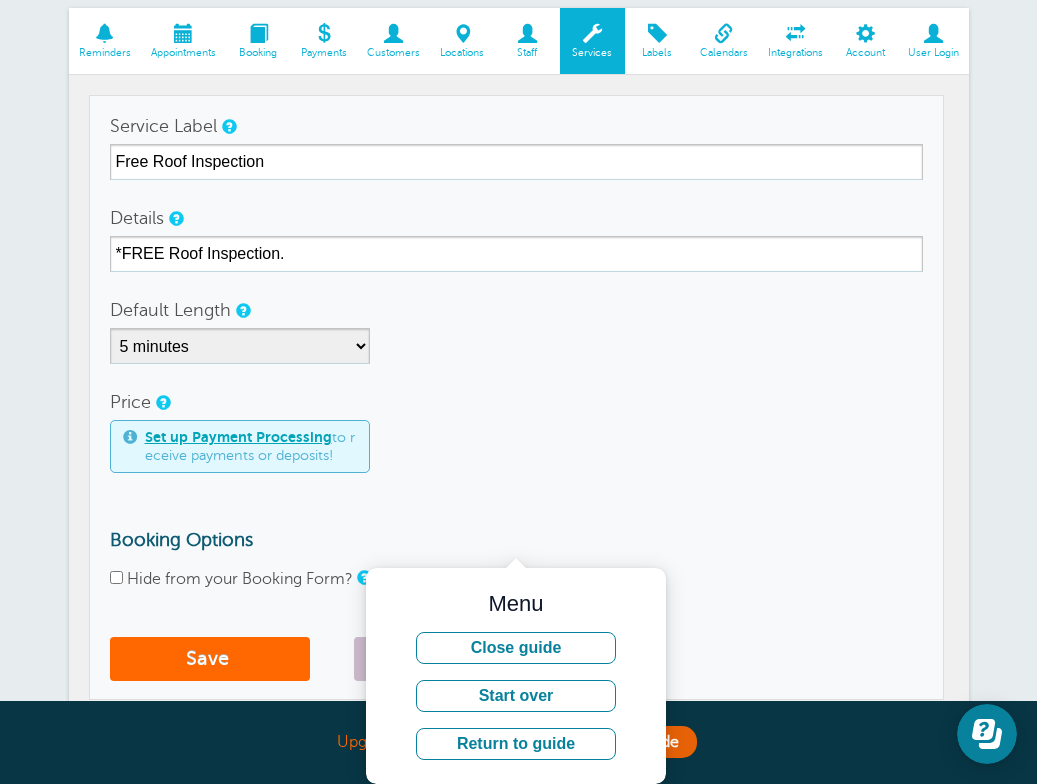 scroll, scrollTop: 208, scrollLeft: 0, axis: vertical 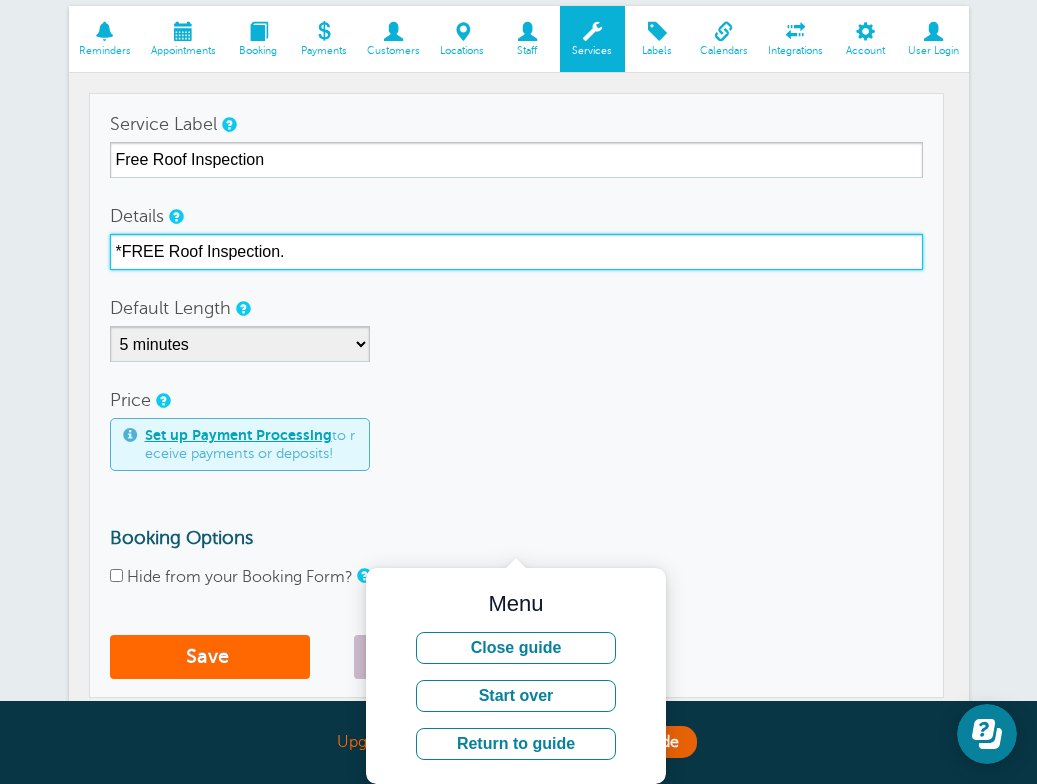 click on "*FREE Roof Inspection." at bounding box center (516, 252) 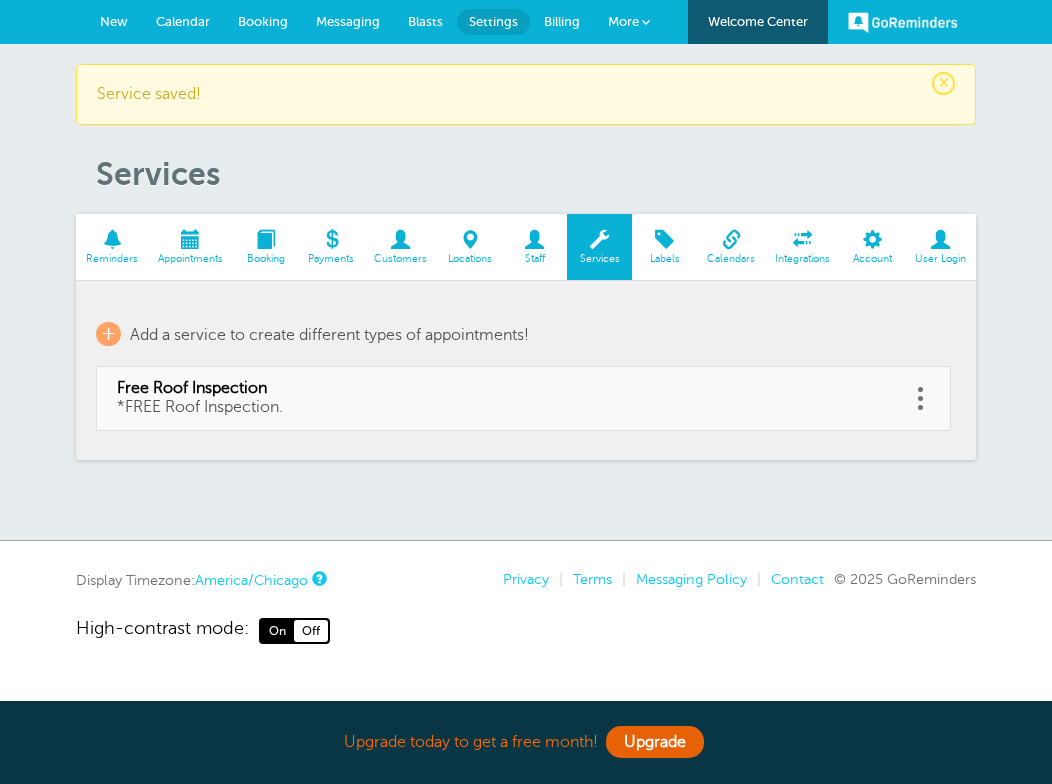 scroll, scrollTop: 0, scrollLeft: 0, axis: both 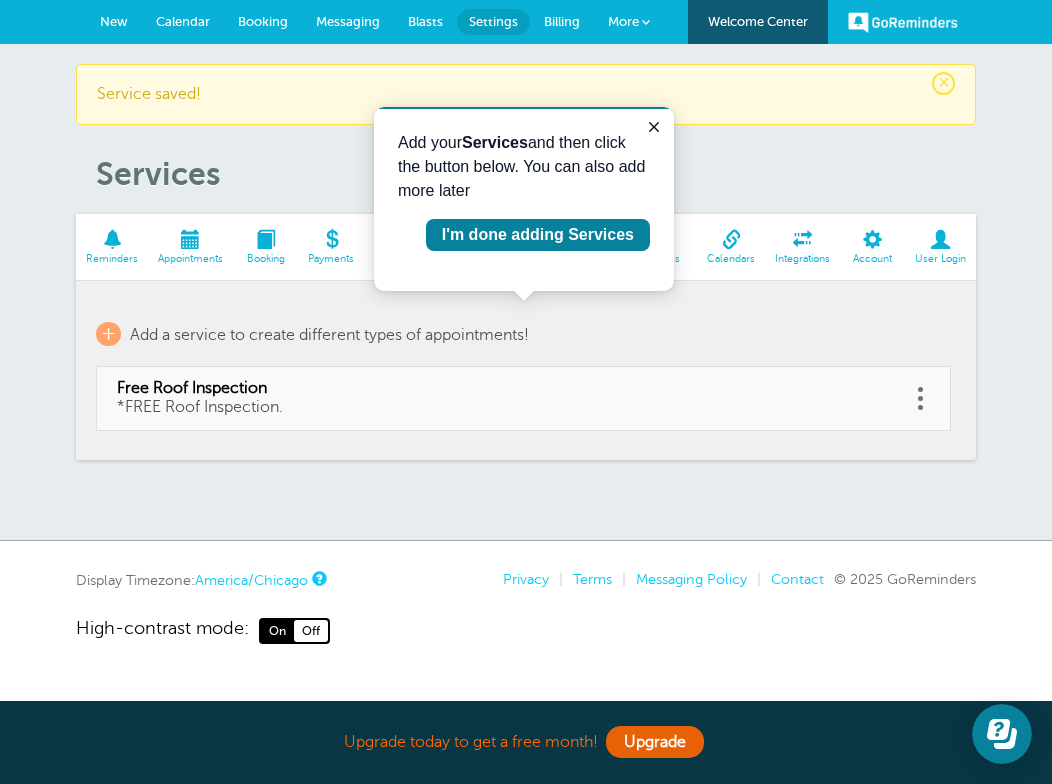 click on "Free Roof Inspection
*FREE Roof Inspection." at bounding box center (503, 398) 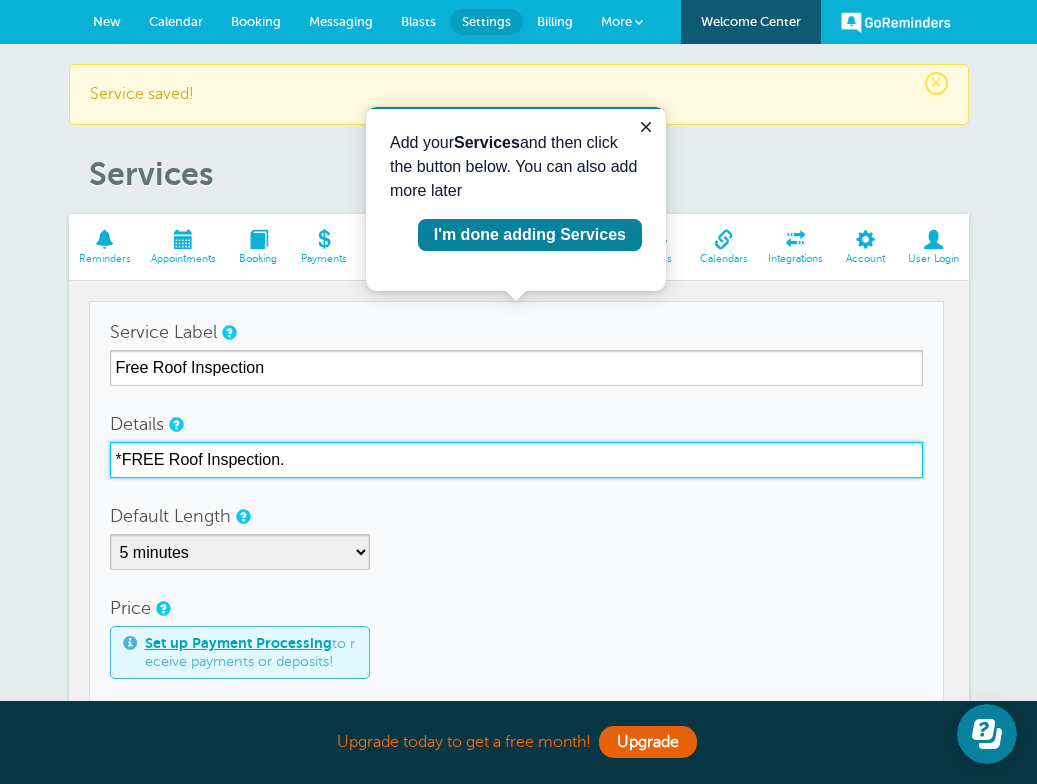 click on "*FREE Roof Inspection." at bounding box center [516, 460] 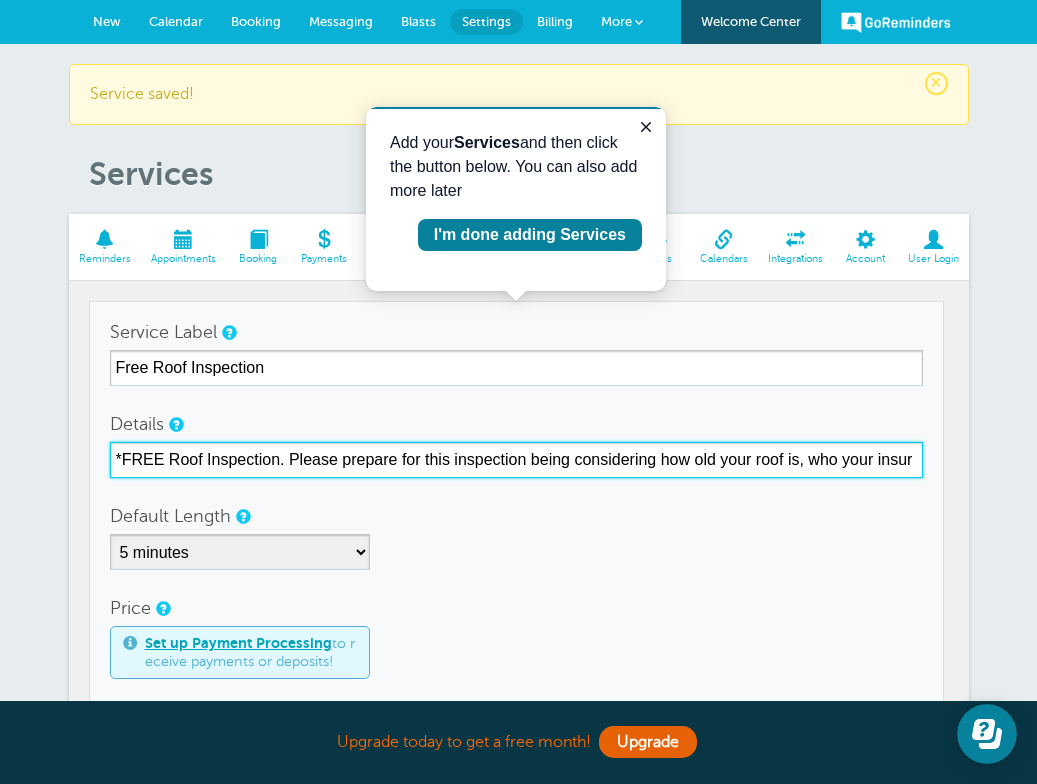 scroll, scrollTop: 0, scrollLeft: 0, axis: both 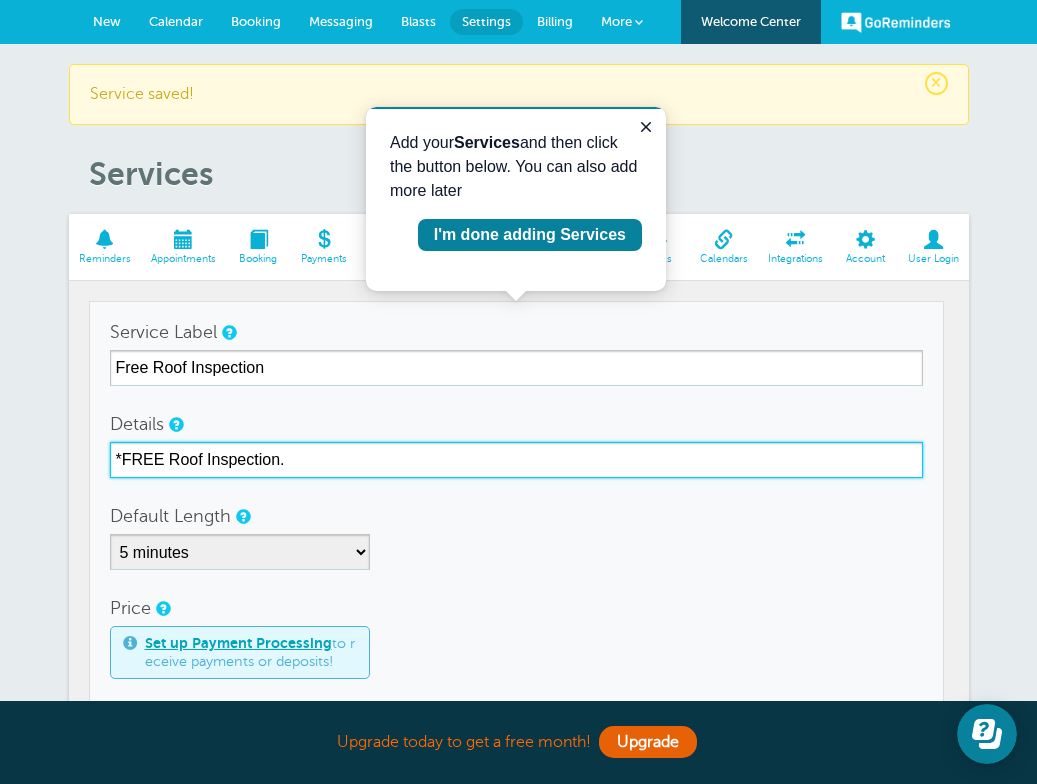 type on "*FREE Roof Inspection." 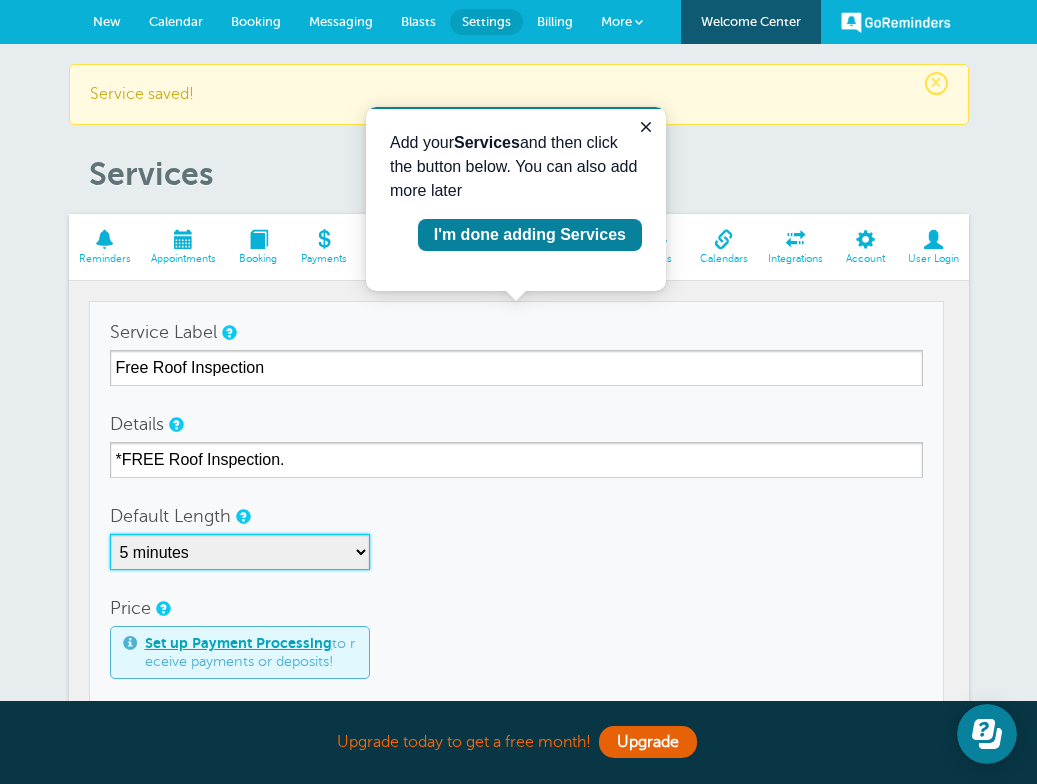 click on "5 minutes 10 minutes 15 minutes 20 minutes 25 minutes 30 minutes 35 minutes 40 minutes 45 minutes 50 minutes 55 minutes 1 hour 1 hour 15 minutes 1 hour 30 minutes 1 hour 45 minutes 2 hours 2 hours 15 minutes 2 hours 30 minutes 2 hours 45 minutes 3 hours 3 hours 30 minutes 4 hours 4 hours 30 minutes 5 hours 5 hours 30 minutes 6 hours 6 hours 30 minutes 7 hours 7 hours 30 minutes 8 hours 9 hours 10 hours 11 hours 12 hours 13 hours 14 hours 15 hours 16 hours" at bounding box center [240, 552] 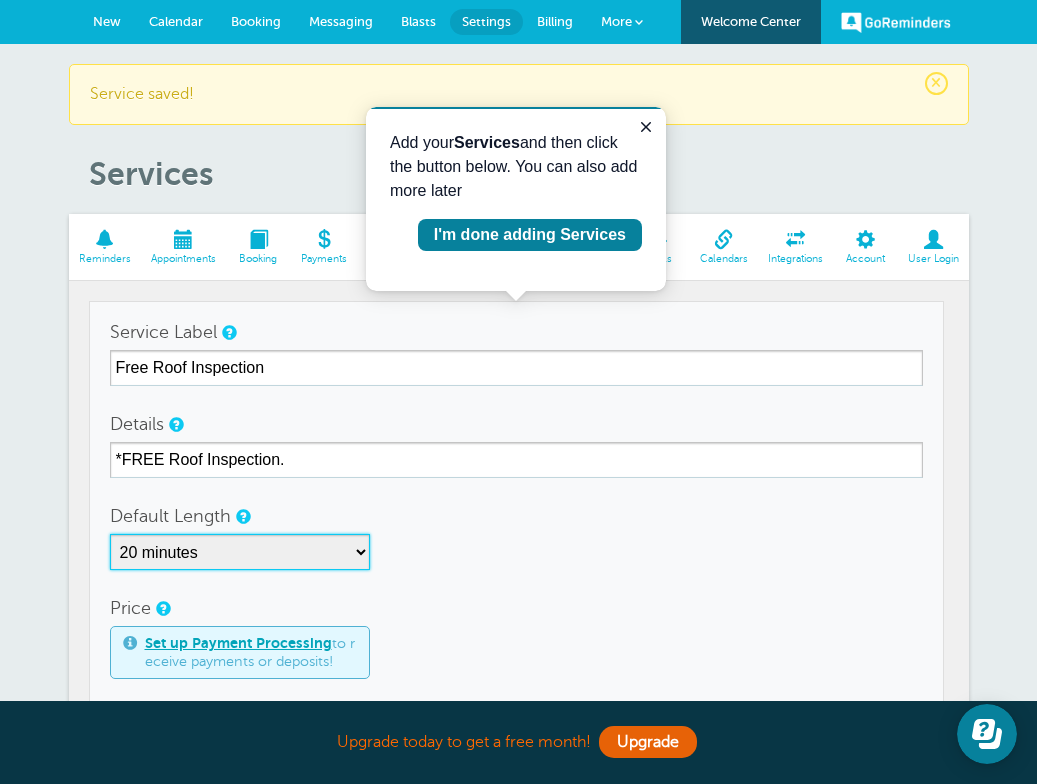 click on "5 minutes 10 minutes 15 minutes 20 minutes 25 minutes 30 minutes 35 minutes 40 minutes 45 minutes 50 minutes 55 minutes 1 hour 1 hour 15 minutes 1 hour 30 minutes 1 hour 45 minutes 2 hours 2 hours 15 minutes 2 hours 30 minutes 2 hours 45 minutes 3 hours 3 hours 30 minutes 4 hours 4 hours 30 minutes 5 hours 5 hours 30 minutes 6 hours 6 hours 30 minutes 7 hours 7 hours 30 minutes 8 hours 9 hours 10 hours 11 hours 12 hours 13 hours 14 hours 15 hours 16 hours" at bounding box center (240, 552) 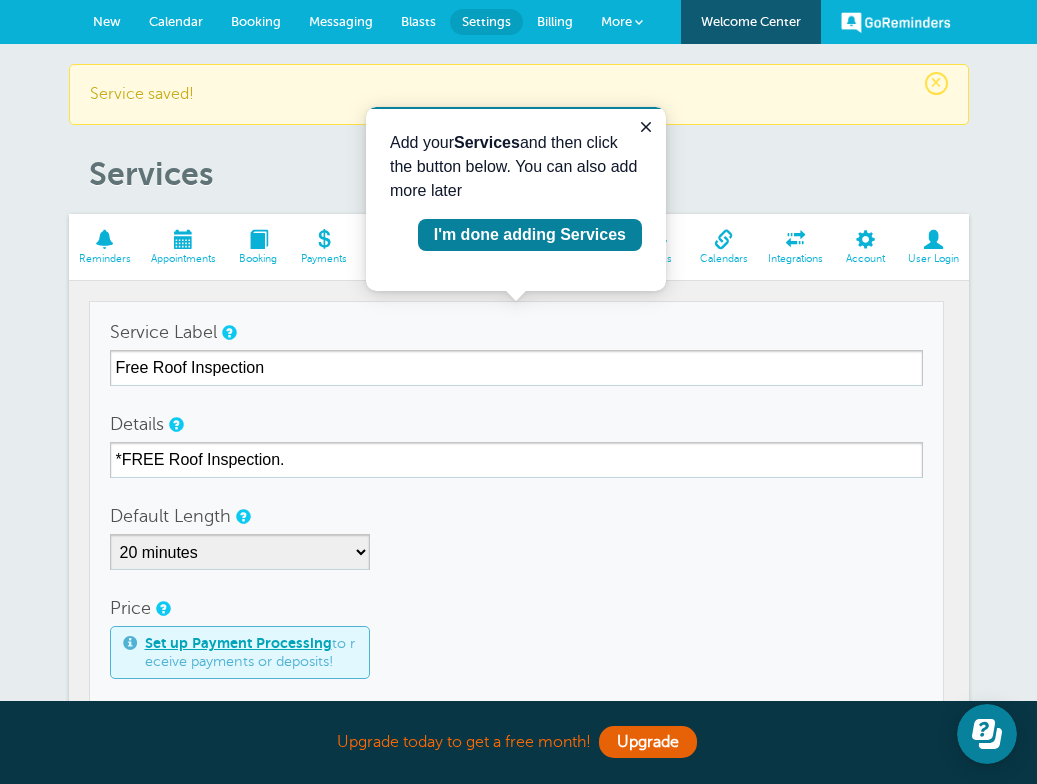 click on "Service Label
Free Roof Inspection
Details
*FREE Roof Inspection.
Default Length
5 minutes 10 minutes 15 minutes 20 minutes 25 minutes 30 minutes 35 minutes 40 minutes 45 minutes 50 minutes 55 minutes 1 hour 1 hour 15 minutes 1 hour 30 minutes 1 hour 45 minutes 2 hours 2 hours 15 minutes 2 hours 30 minutes 2 hours 45 minutes 3 hours 3 hours 30 minutes 4 hours 4 hours 30 minutes 5 hours 5 hours 30 minutes 6 hours 6 hours 30 minutes 7 hours 7 hours 30 minutes 8 hours 9 hours 10 hours 11 hours 12 hours 13 hours 14 hours 15 hours 16 hours
Price
Set up Payment Processing  to receive payments or deposits!" at bounding box center [516, 605] 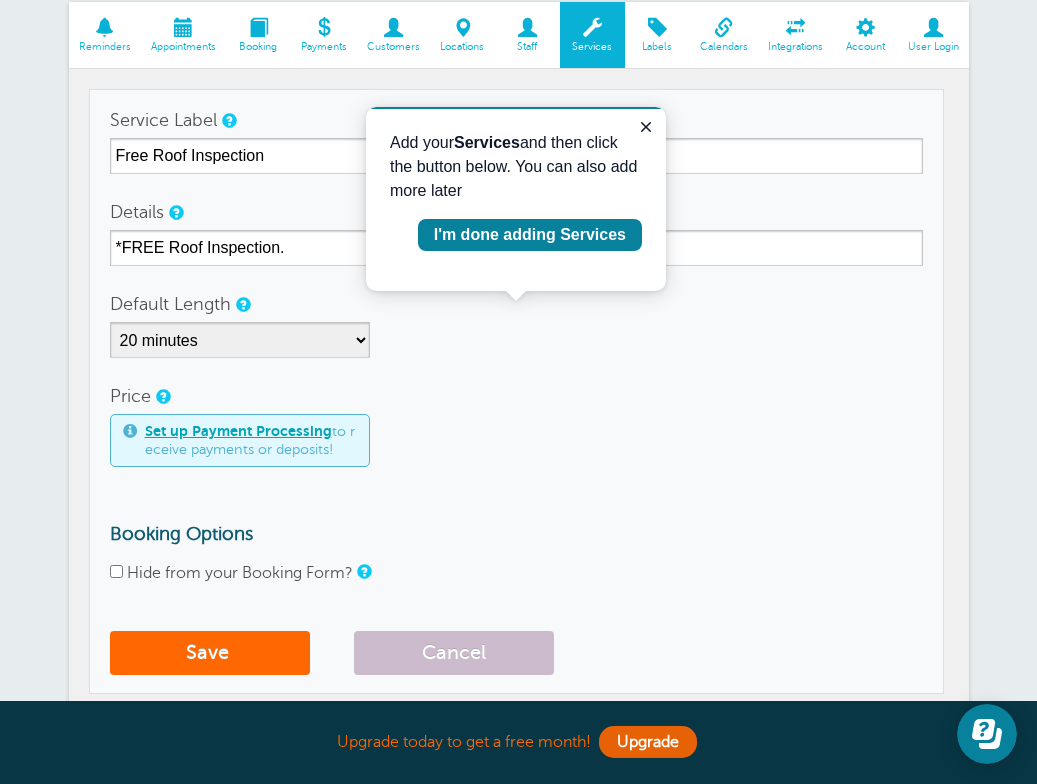 scroll, scrollTop: 224, scrollLeft: 0, axis: vertical 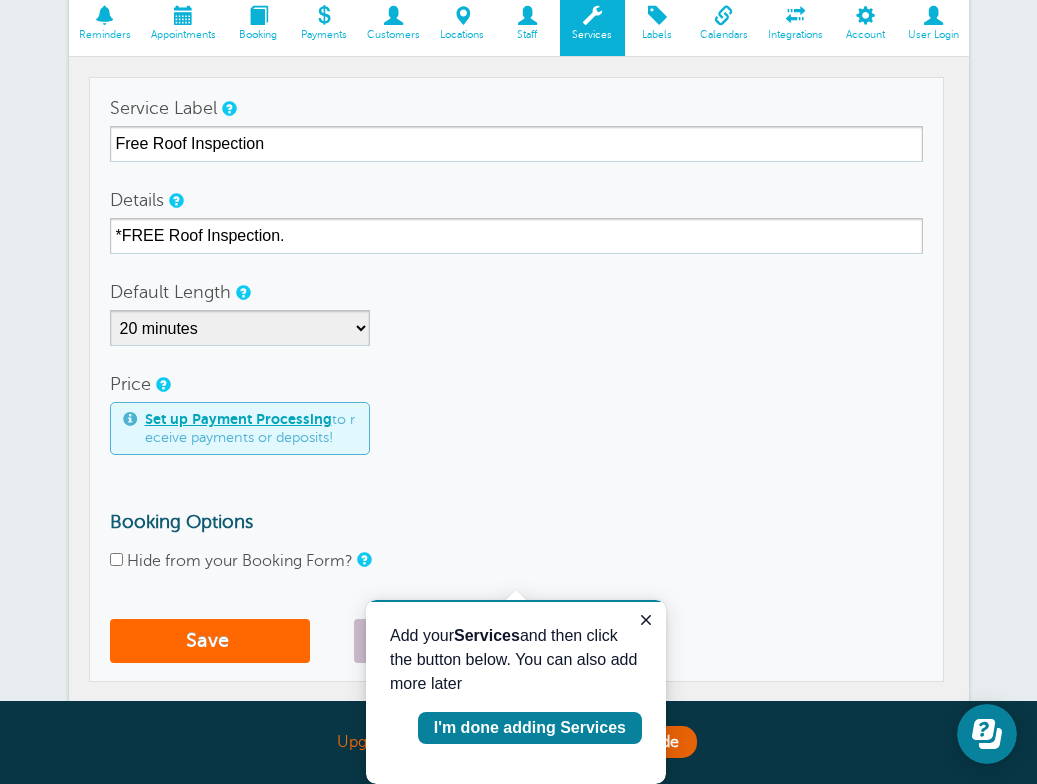 click 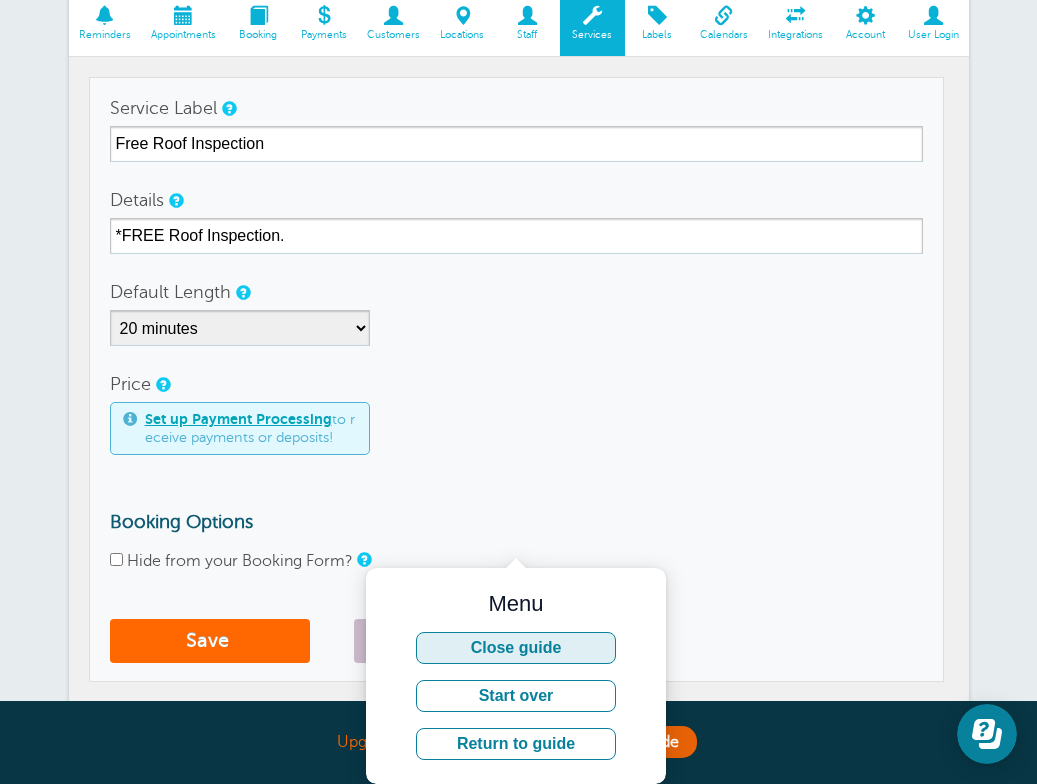 click on "Close guide" at bounding box center (516, 648) 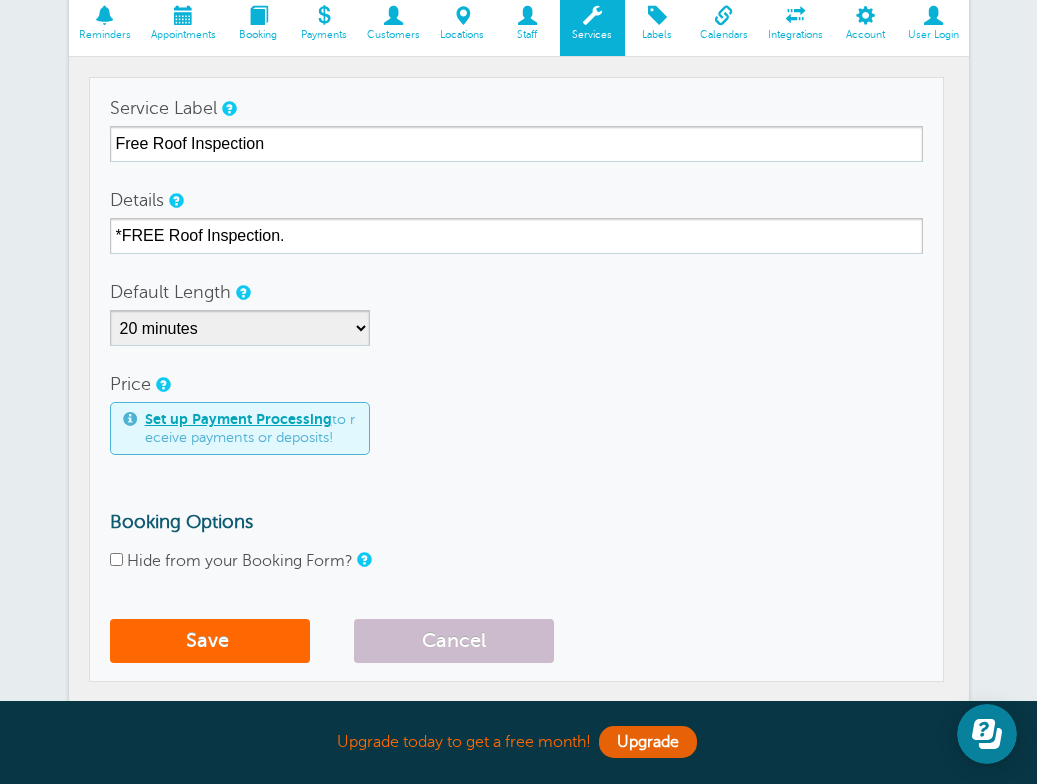 scroll, scrollTop: 0, scrollLeft: 0, axis: both 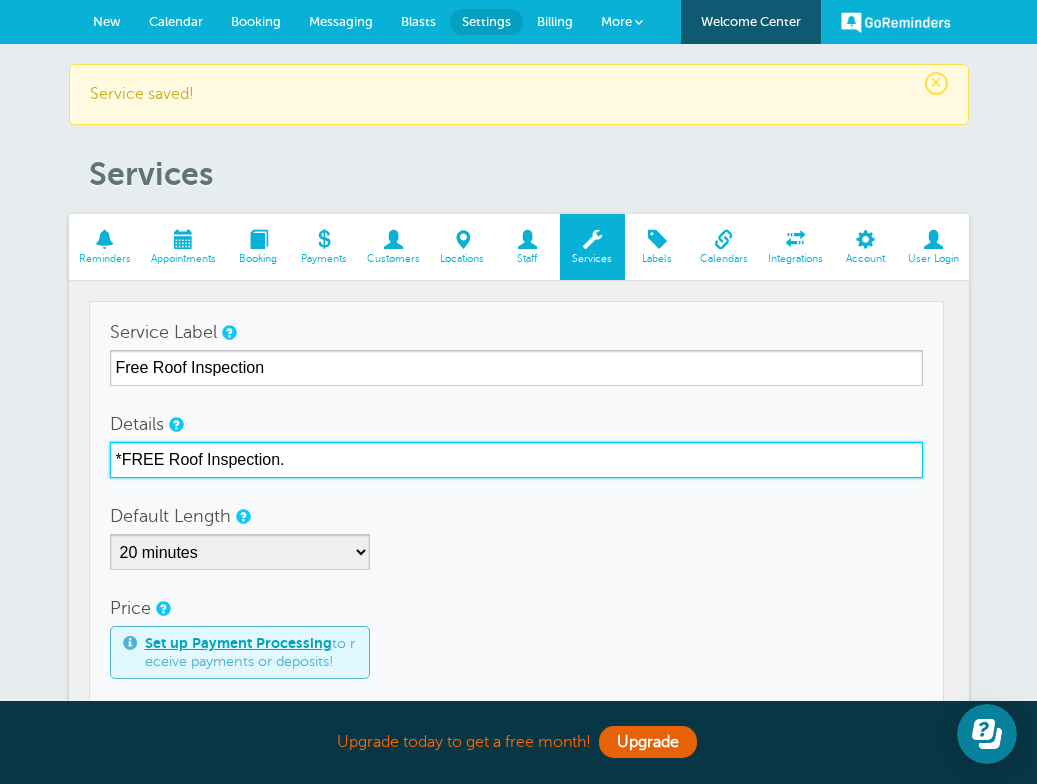 click on "*FREE Roof Inspection." at bounding box center [516, 460] 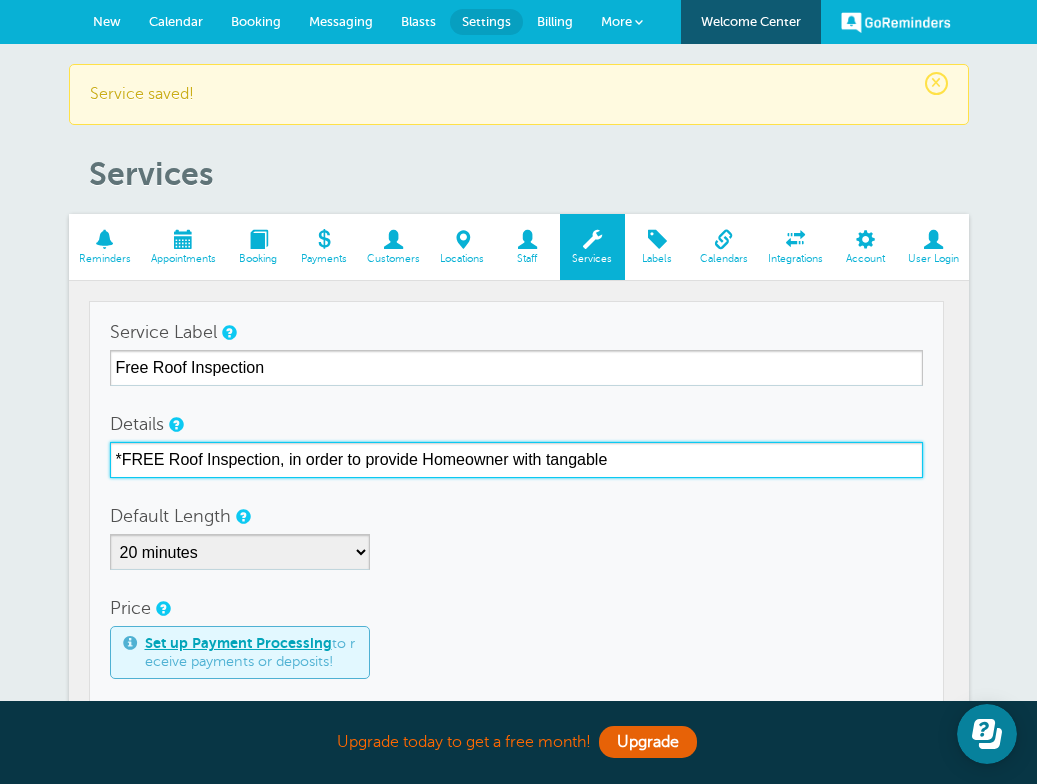 click on "*FREE Roof Inspection, in order to provide Homeowner with tangable" at bounding box center [516, 460] 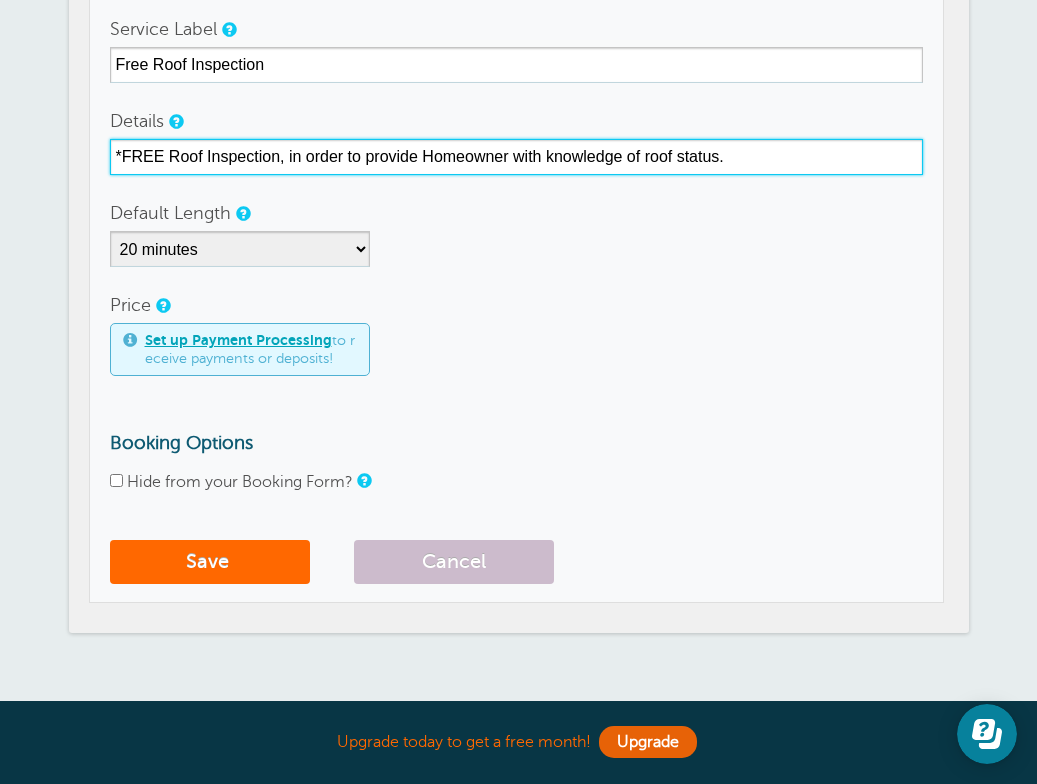 scroll, scrollTop: 317, scrollLeft: 0, axis: vertical 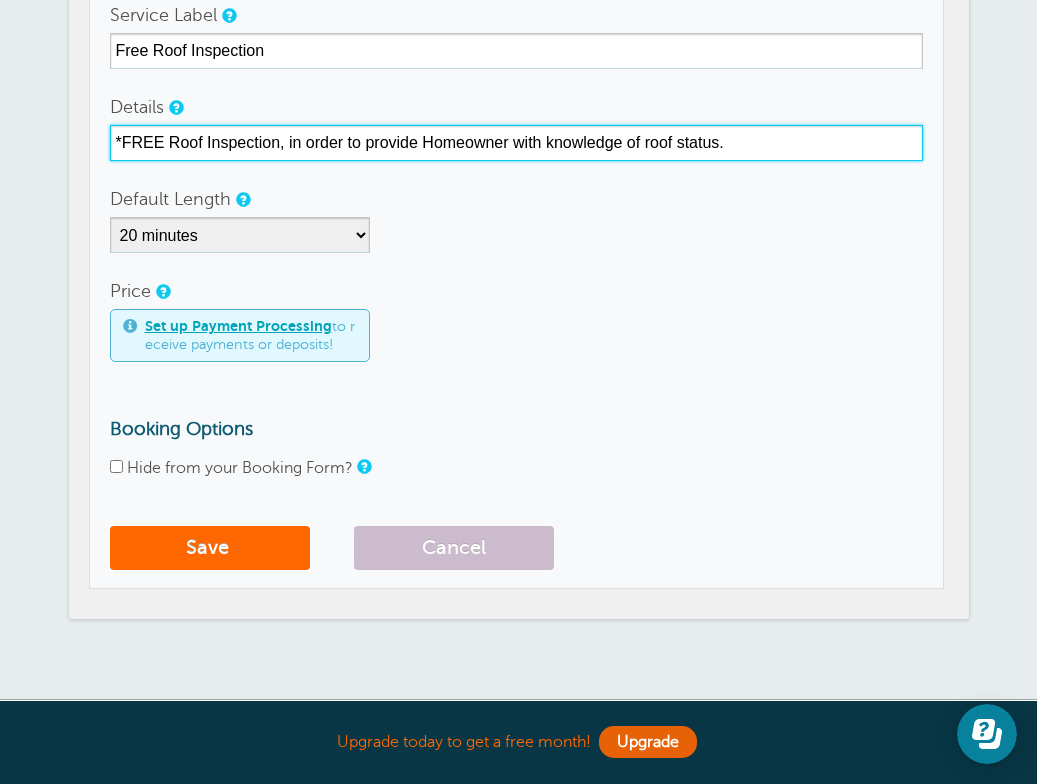type on "*FREE Roof Inspection, in order to provide Homeowner with knowledge of roof status." 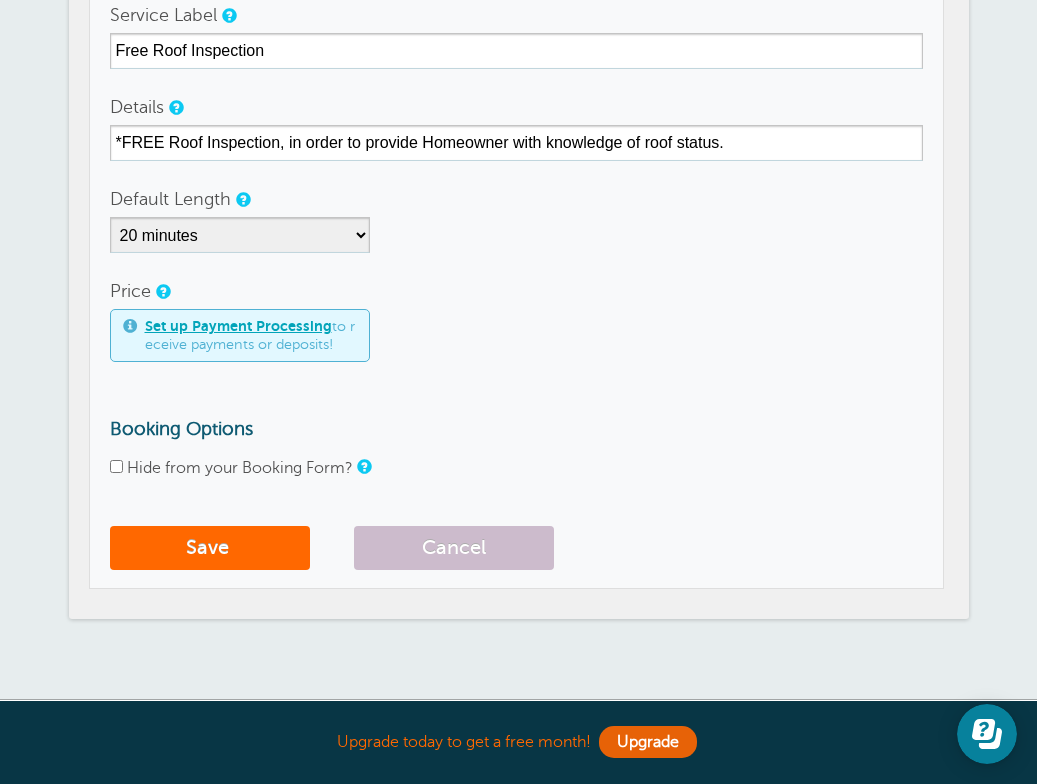 click on "Hide from your Booking Form?" at bounding box center (116, 466) 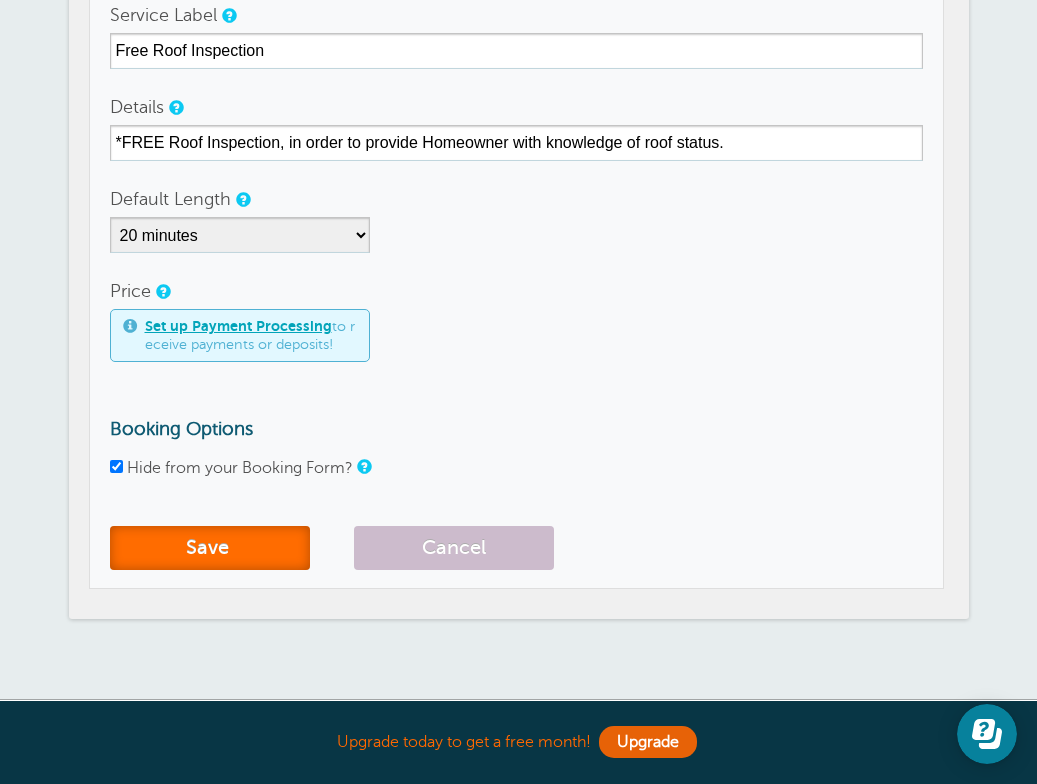 click on "Save" at bounding box center [210, 548] 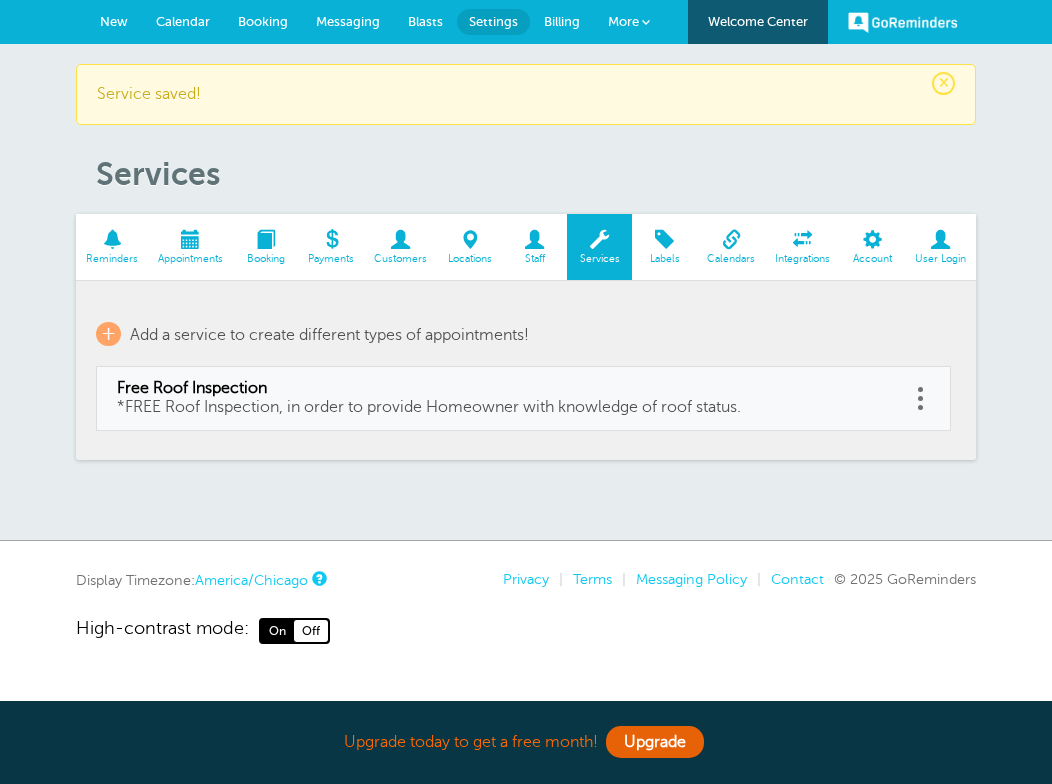 scroll, scrollTop: 0, scrollLeft: 0, axis: both 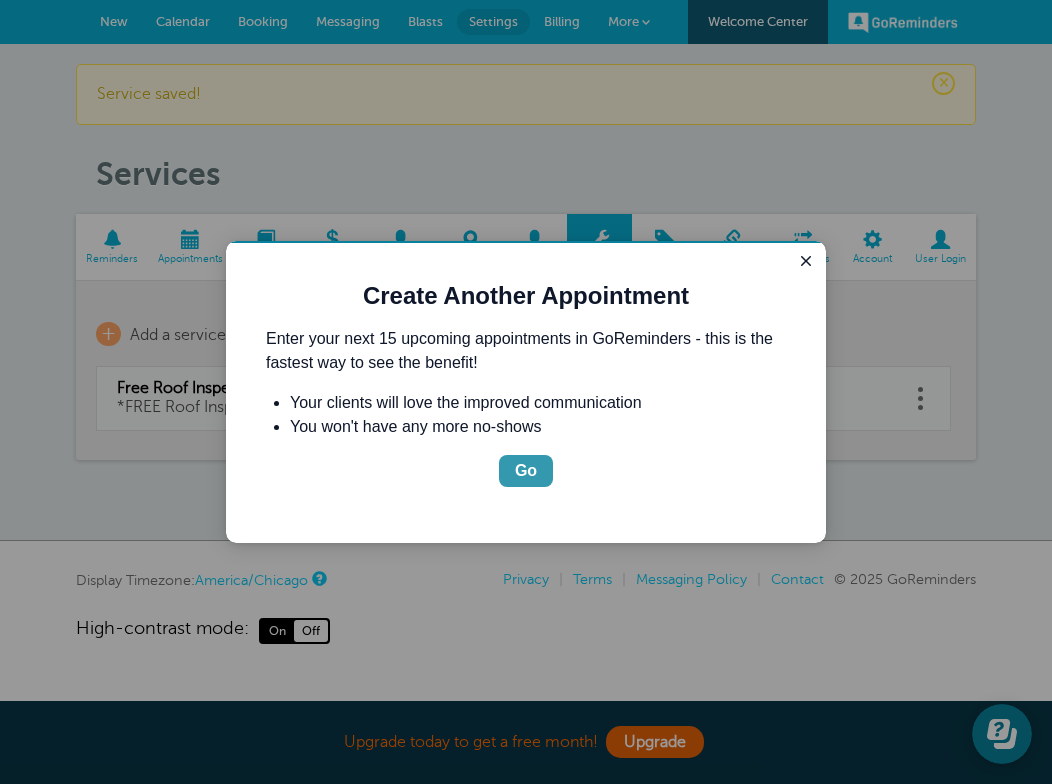 click on "Go" at bounding box center [526, 471] 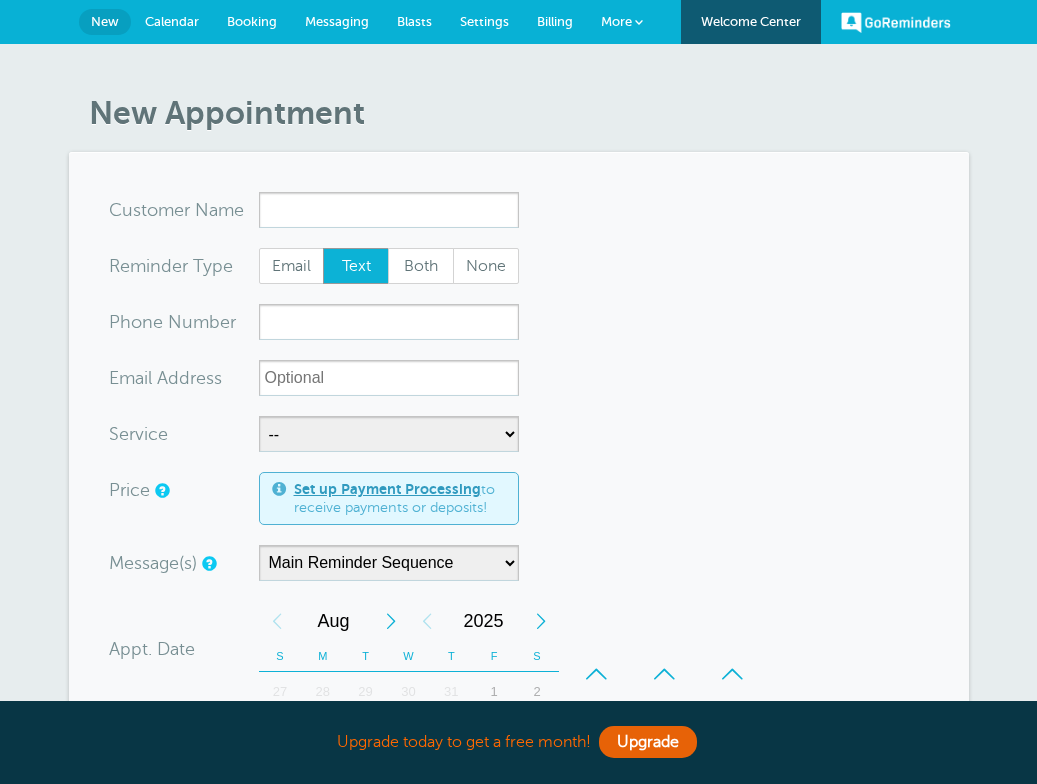 scroll, scrollTop: 0, scrollLeft: 0, axis: both 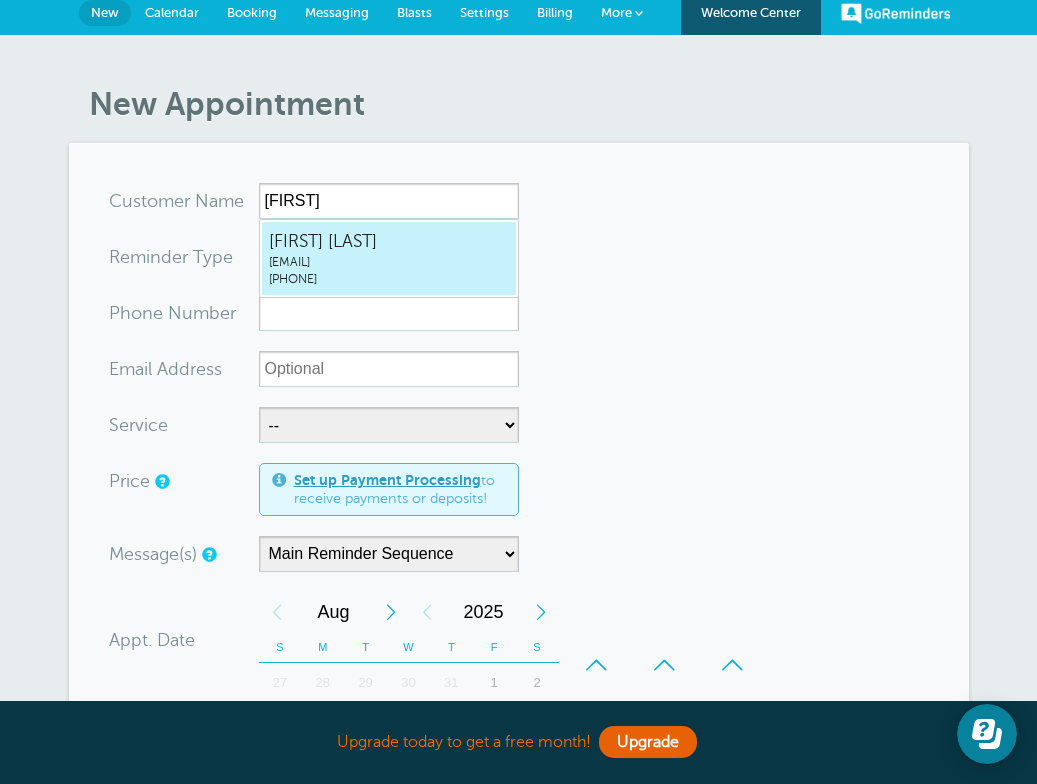 click on "[EMAIL]" at bounding box center (389, 262) 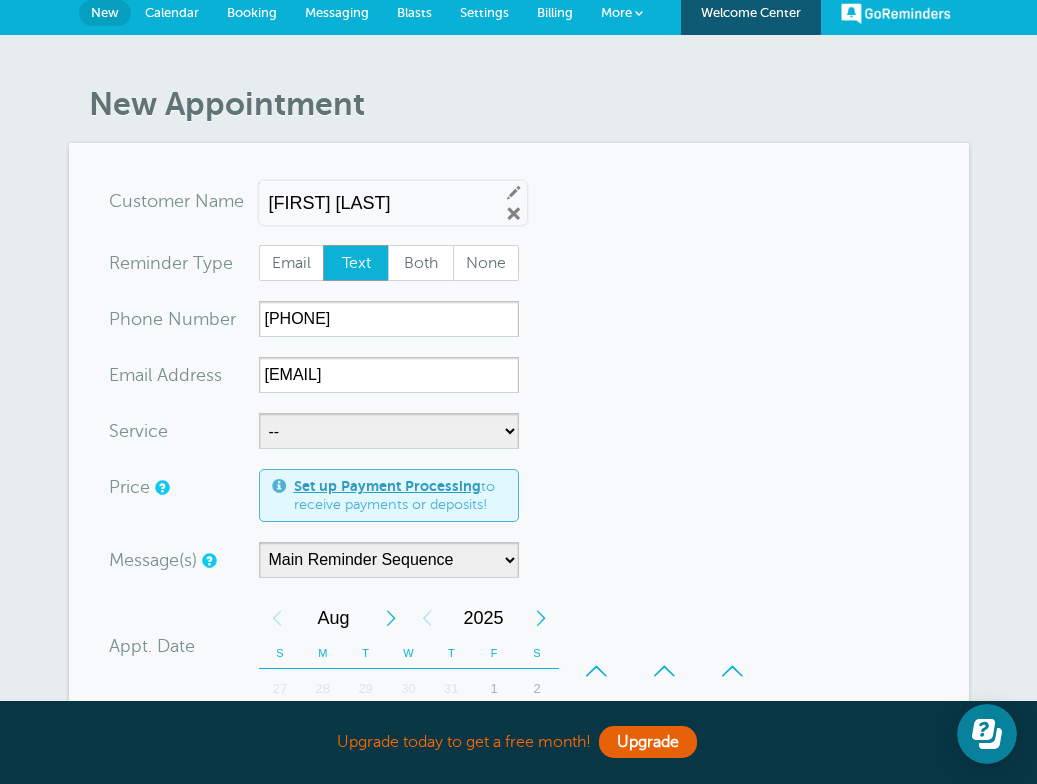 click on "Text" at bounding box center (356, 263) 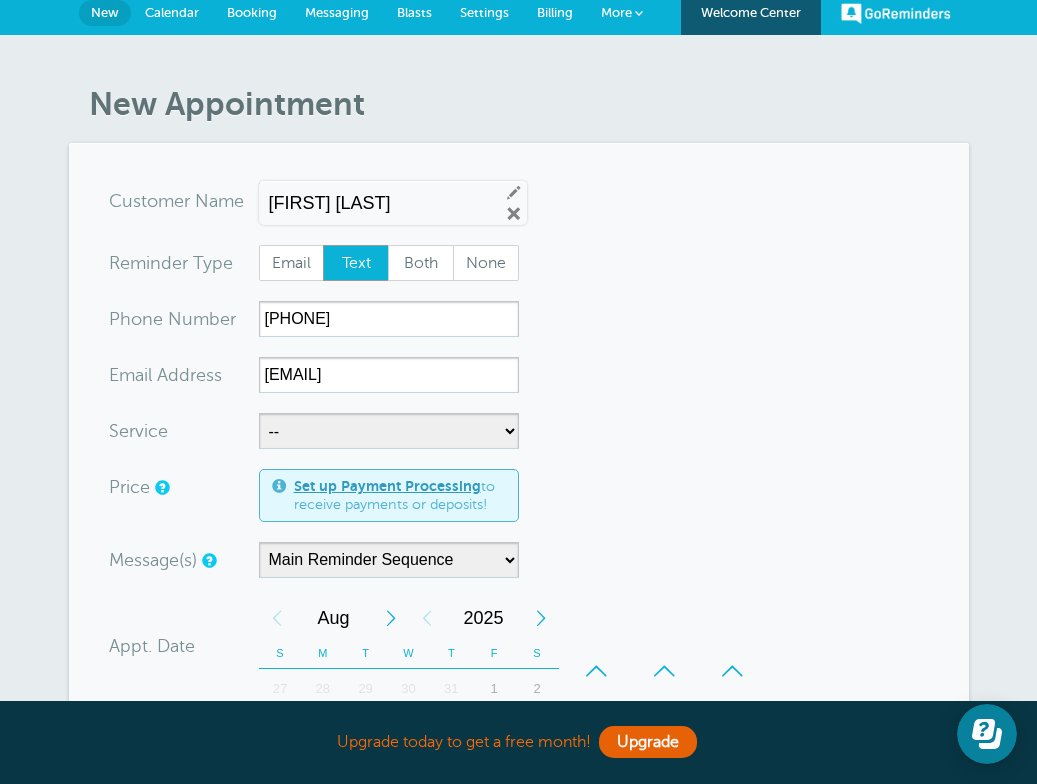 click on "Text" at bounding box center (356, 263) 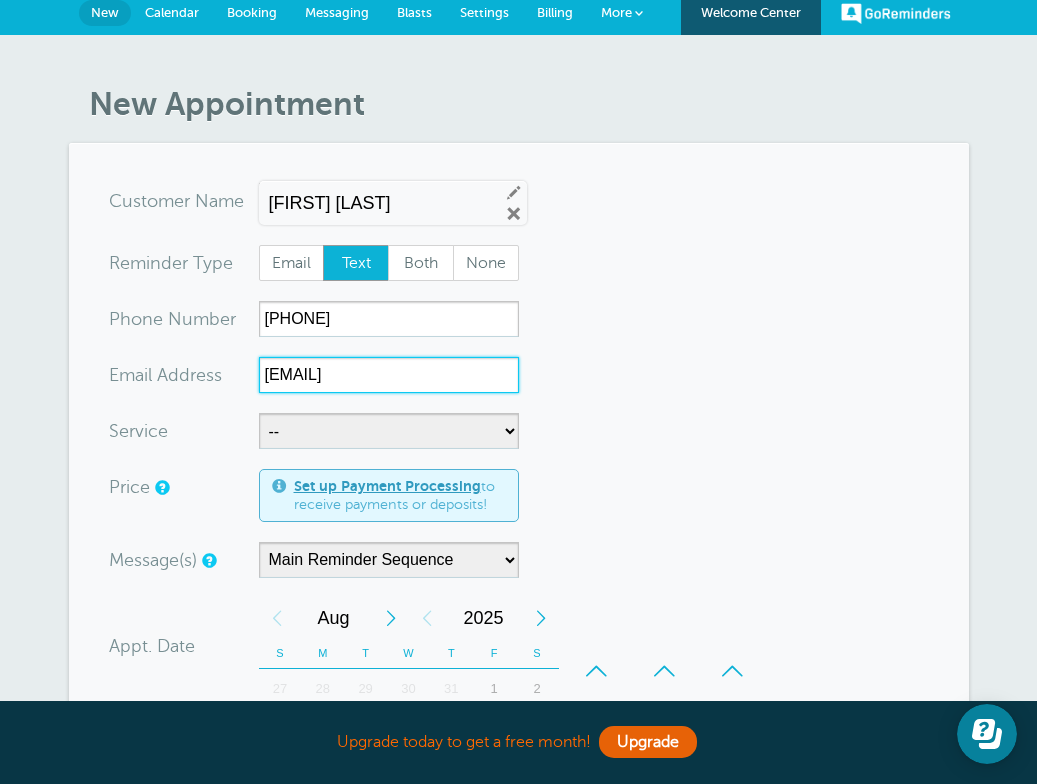 click on "emanuelsoham@roofally.com" at bounding box center [389, 375] 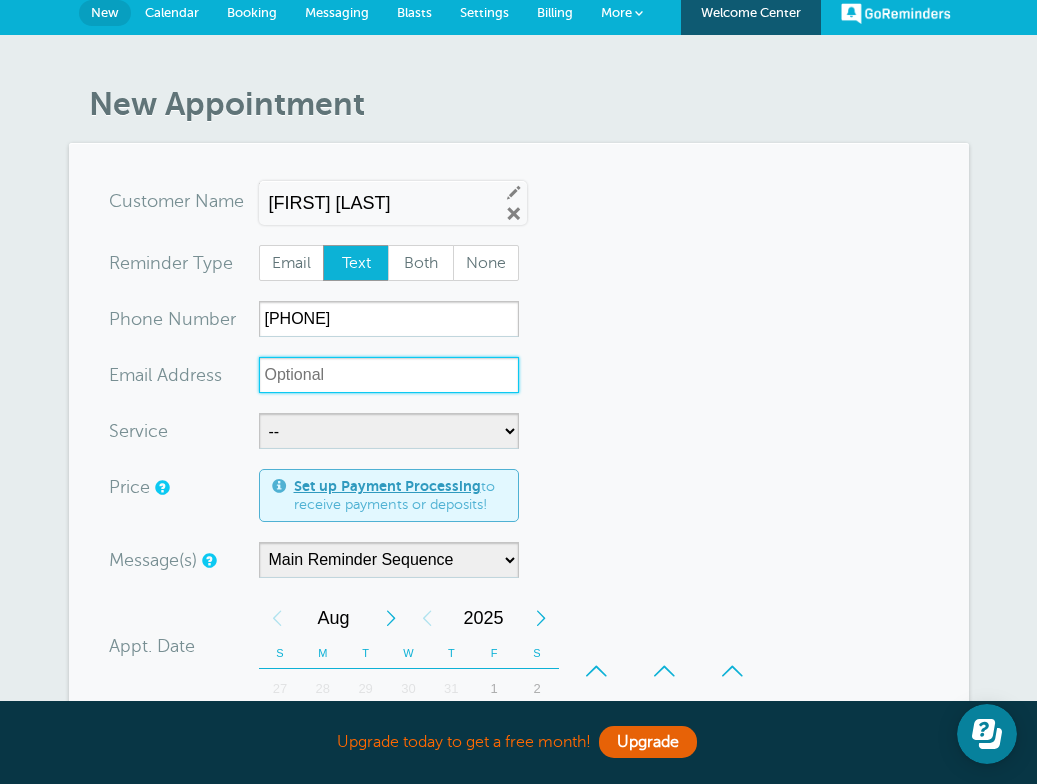 type 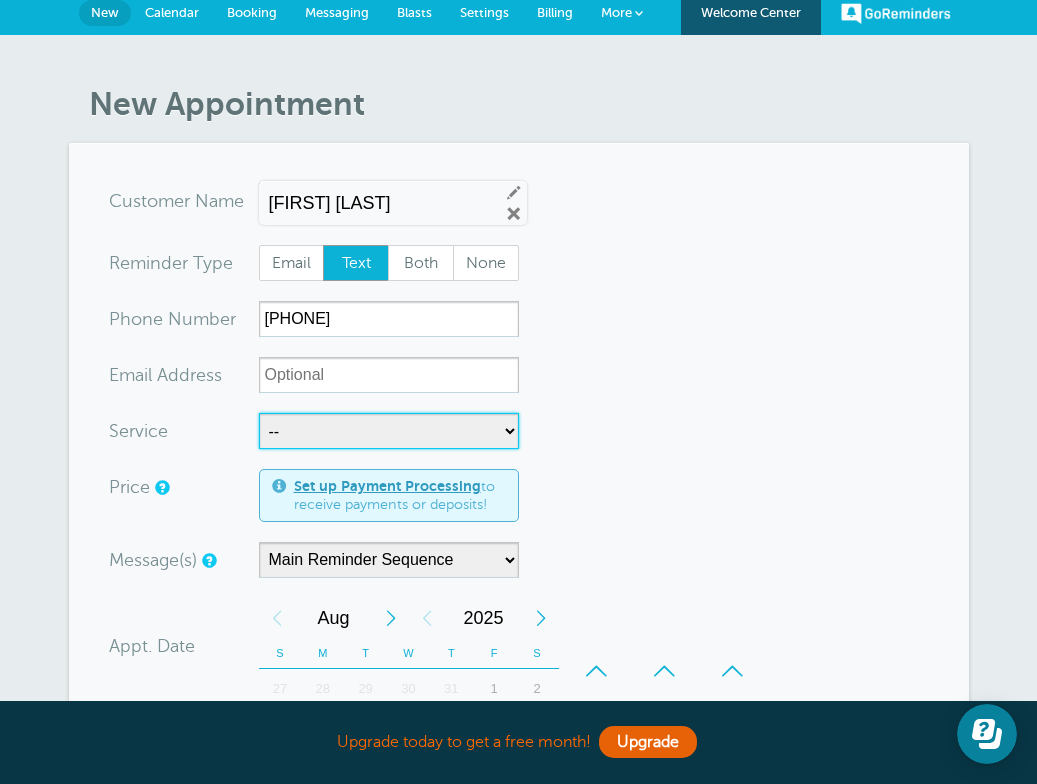 click on "-- Free Roof Inspection" at bounding box center (389, 431) 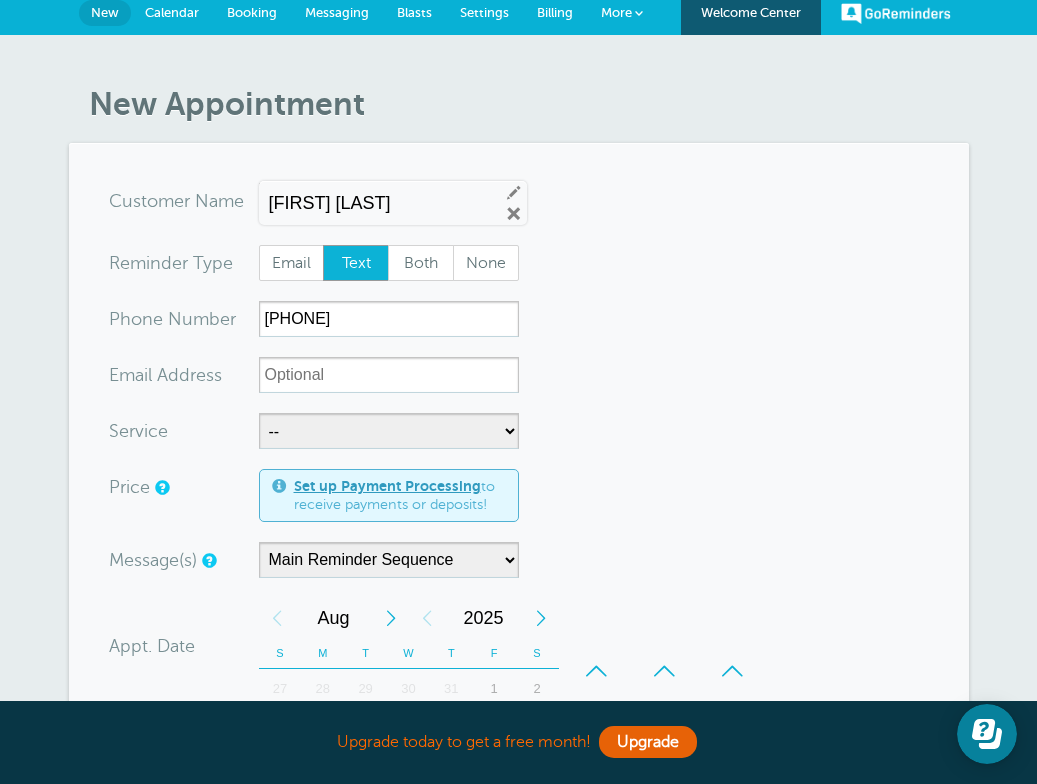 click on "You are creating a new customer. To use an existing customer select one from the autocomplete dropdown.
x-no-autofill
Cus tomer N ame
EmanuelSohamemanuelsoham@roofally.com3143780626 EmanuelSohamemanuelsoham@roofally.com3143780626
Emanuel Soham
Edit
Remove
Customer TZ
--
Time zone
am/pm" at bounding box center (519, 708) 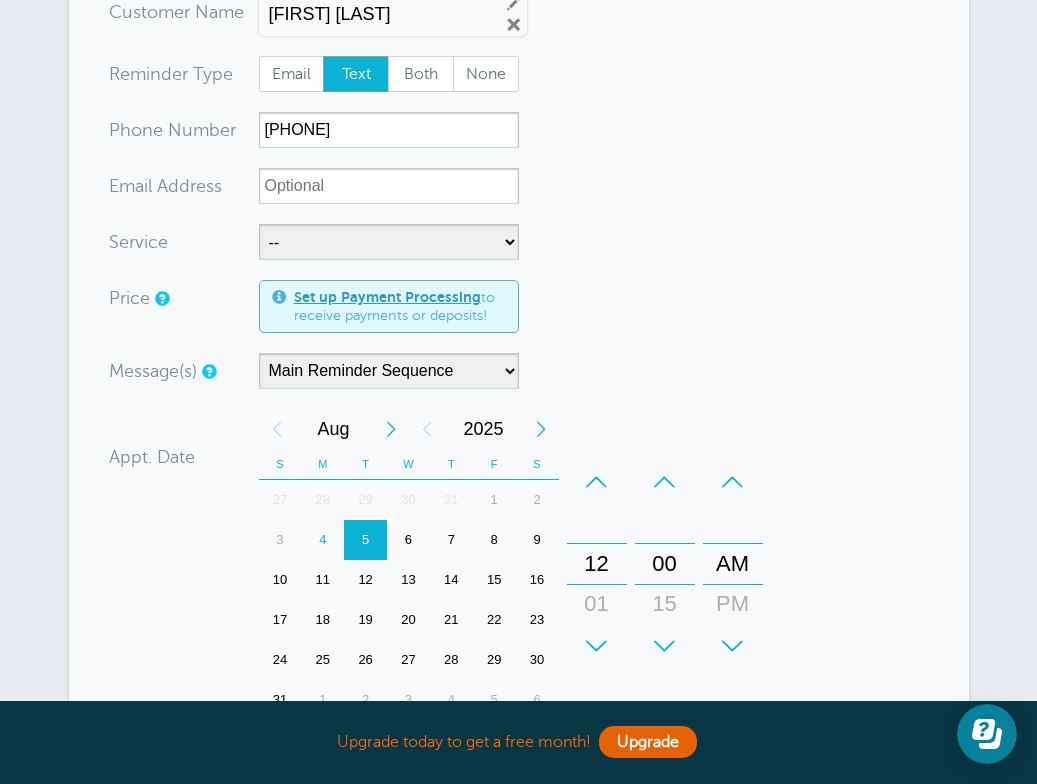 scroll, scrollTop: 199, scrollLeft: 0, axis: vertical 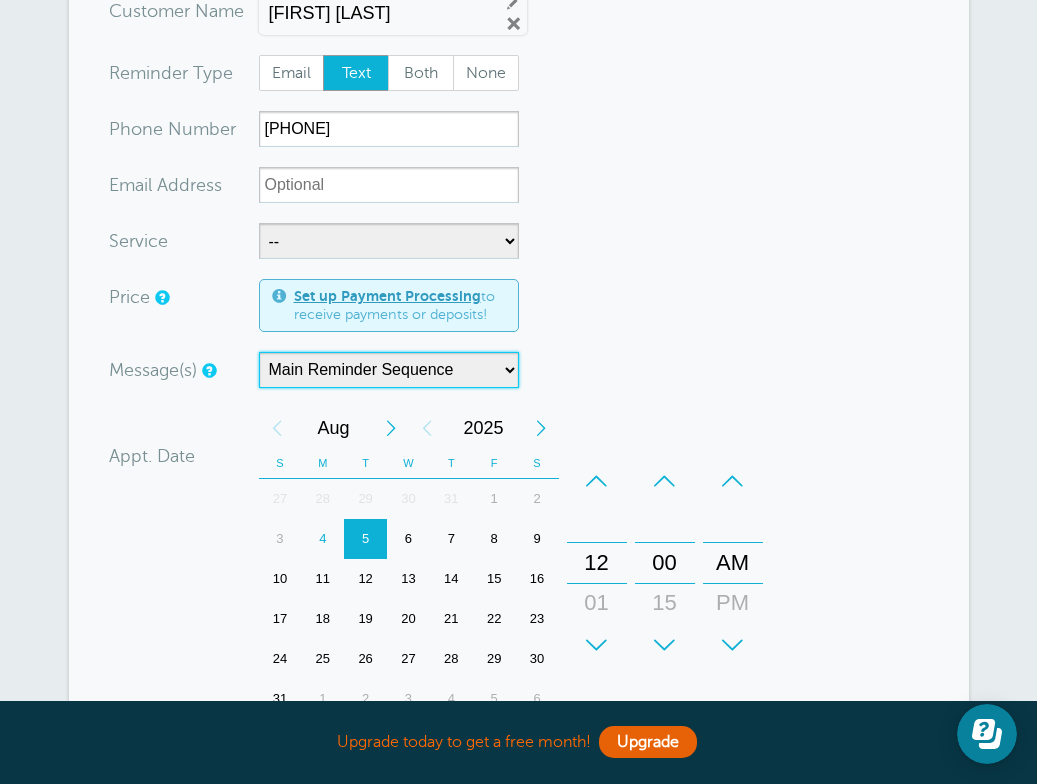 click on "Main Reminder Sequence" at bounding box center (389, 370) 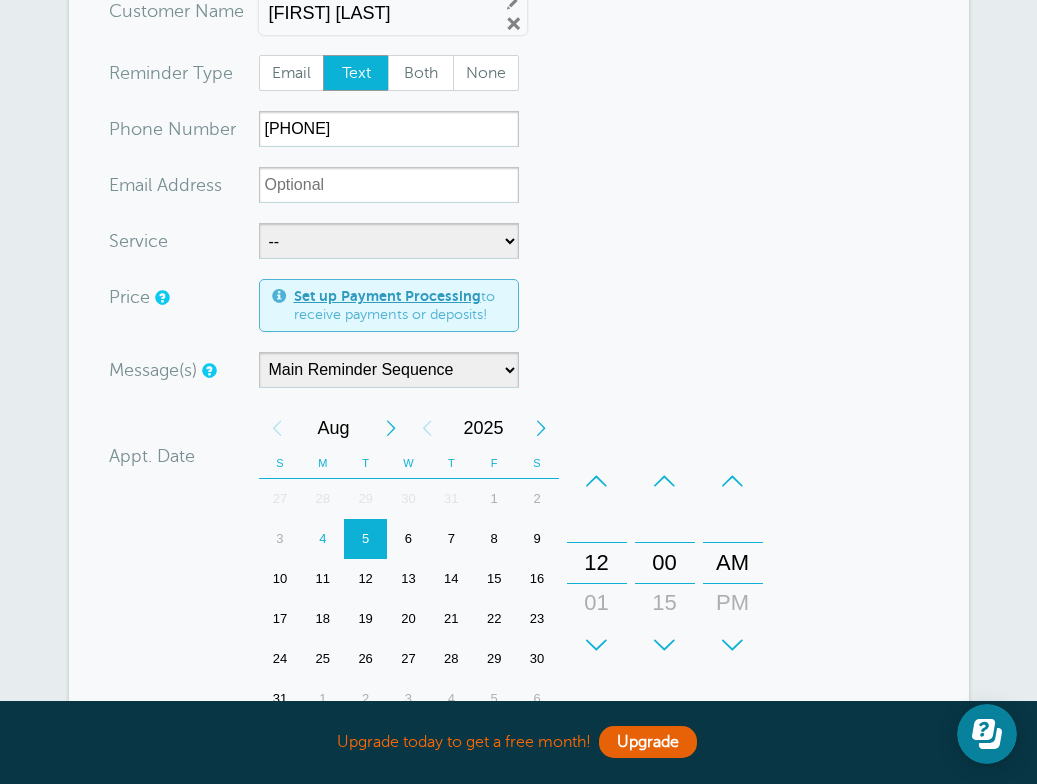 click on "Message(s)
Main Reminder Sequence
Custom Message
Start with
First Reminder
Second Reminder
Third Reminder
Confirmation and Rescheduling instructions will be added to the message." at bounding box center (434, 370) 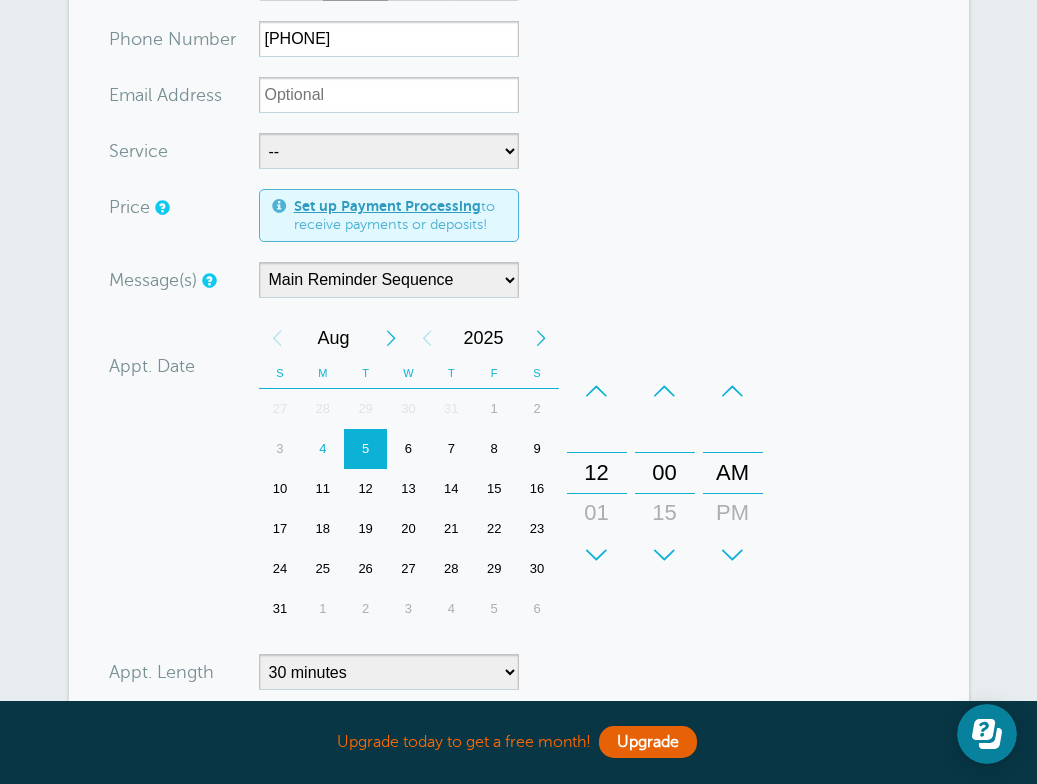 scroll, scrollTop: 287, scrollLeft: 0, axis: vertical 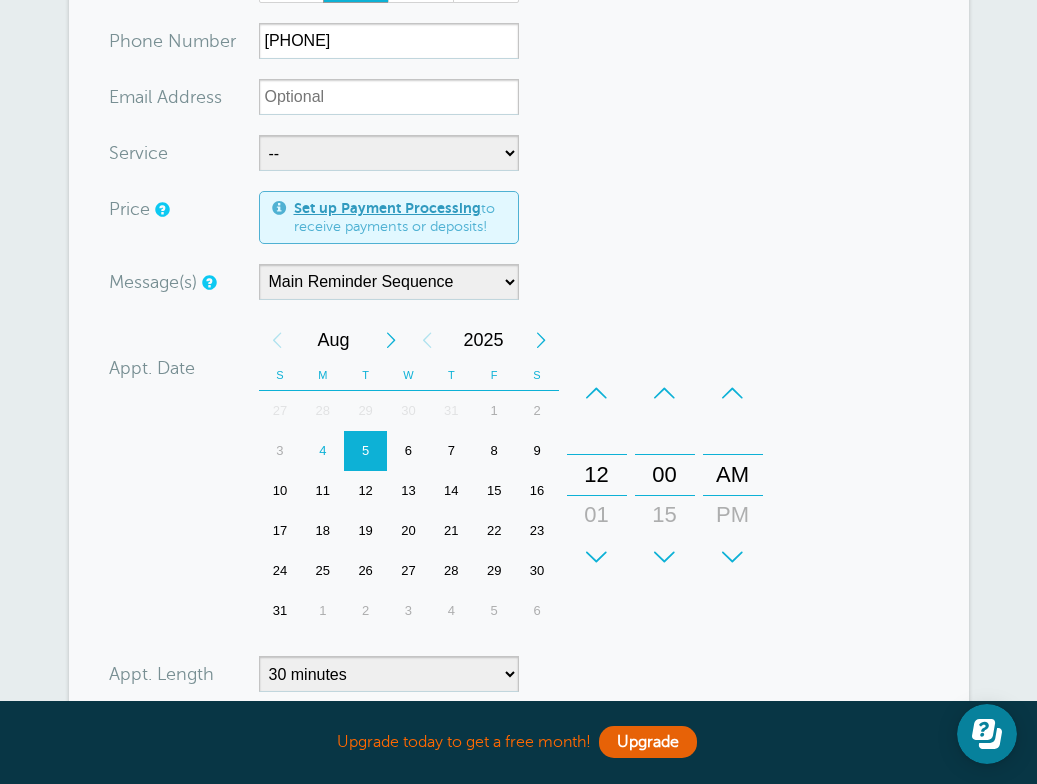 click on "AM" at bounding box center [733, 475] 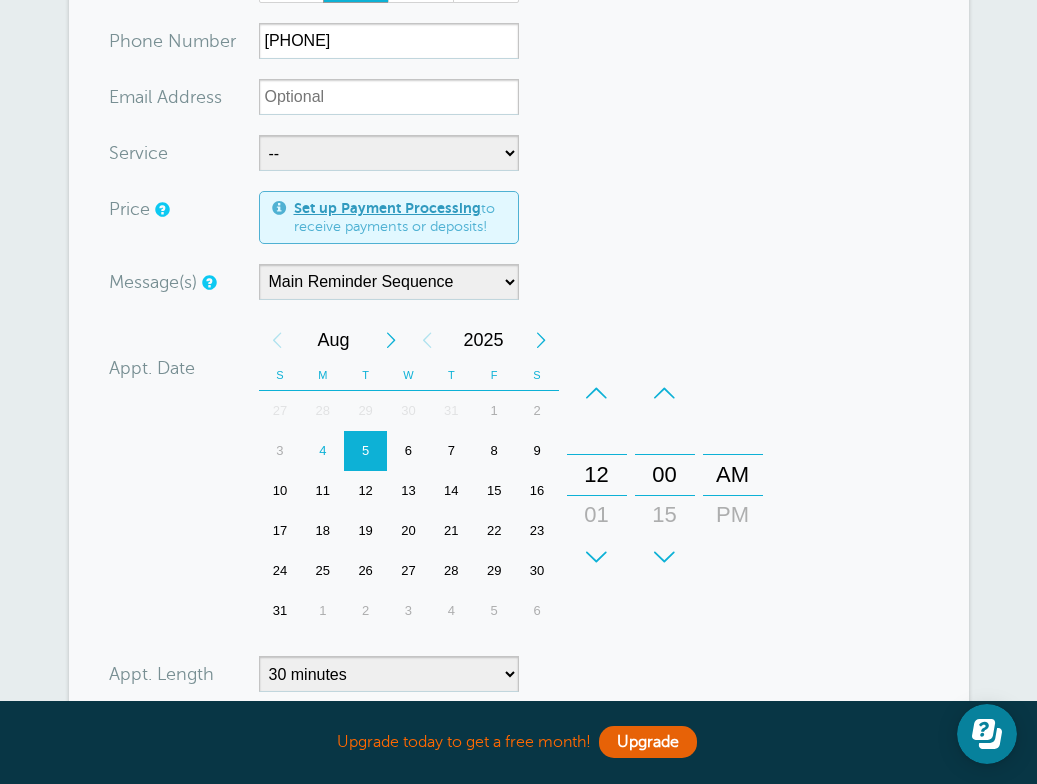 click on "PM" at bounding box center (733, 515) 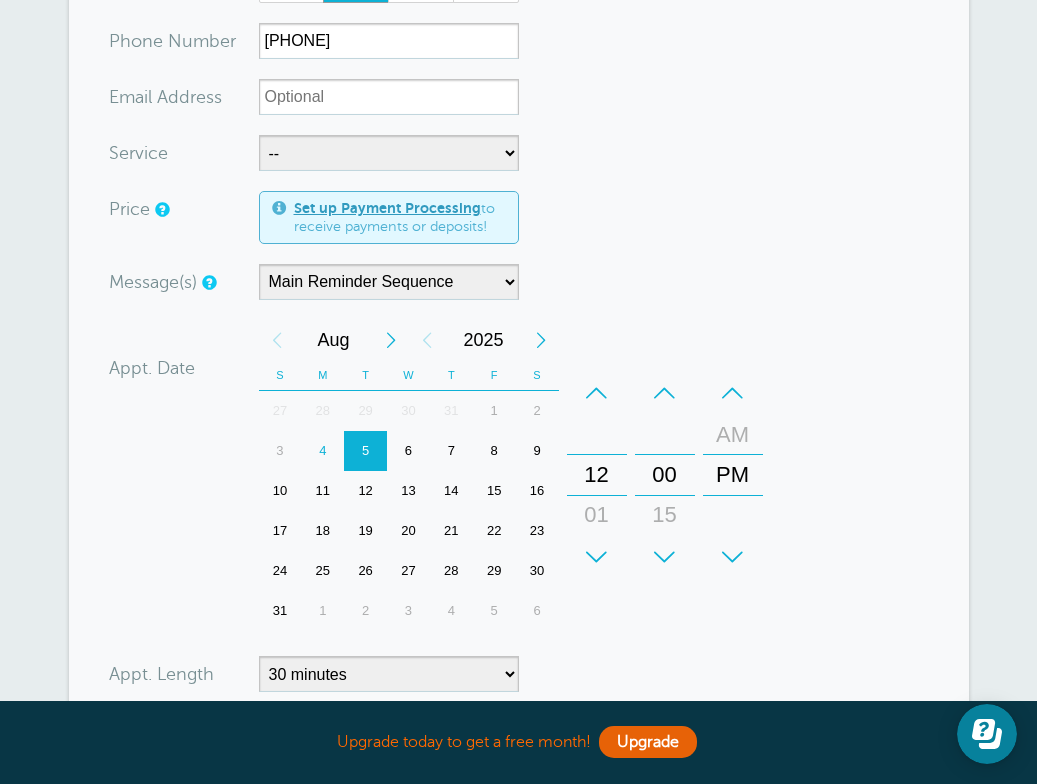 click on "You are creating a new customer. To use an existing customer select one from the autocomplete dropdown.
x-no-autofill
Cus tomer N ame
EmanuelSohamemanuelsoham@roofally.com3143780626 EmanuelSohamemanuelsoham@roofally.com3143780626
Emanuel Soham
Edit
Remove
Customer TZ
--
Time zone
am/pm" at bounding box center (519, 430) 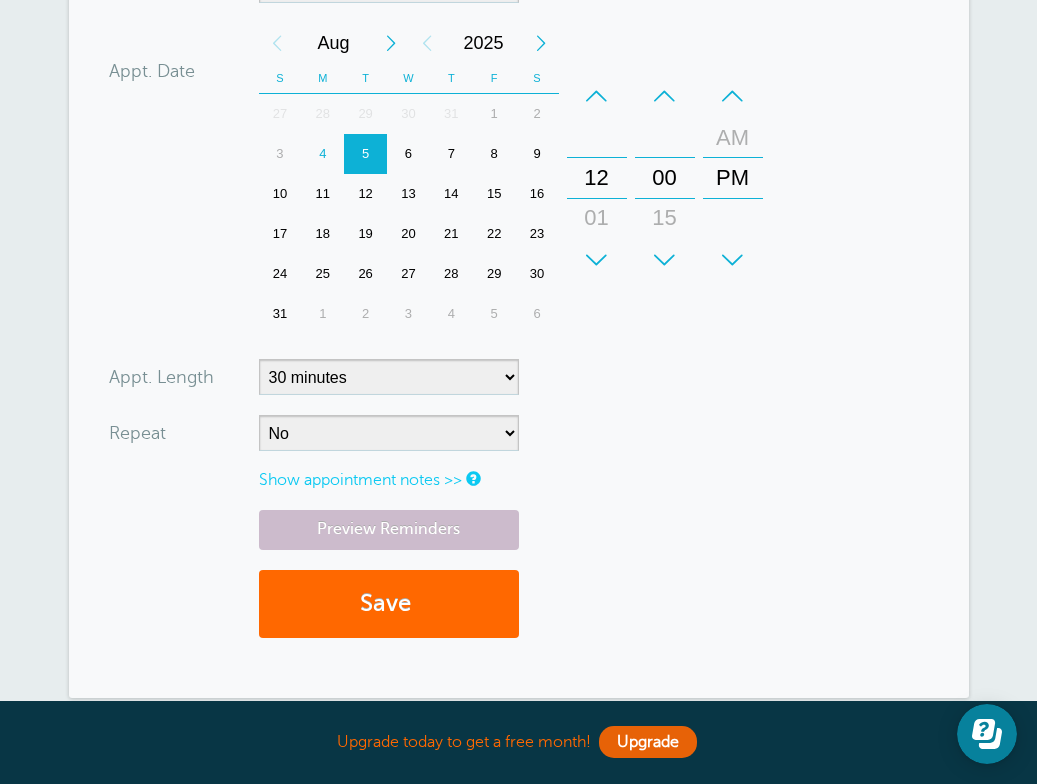scroll, scrollTop: 585, scrollLeft: 0, axis: vertical 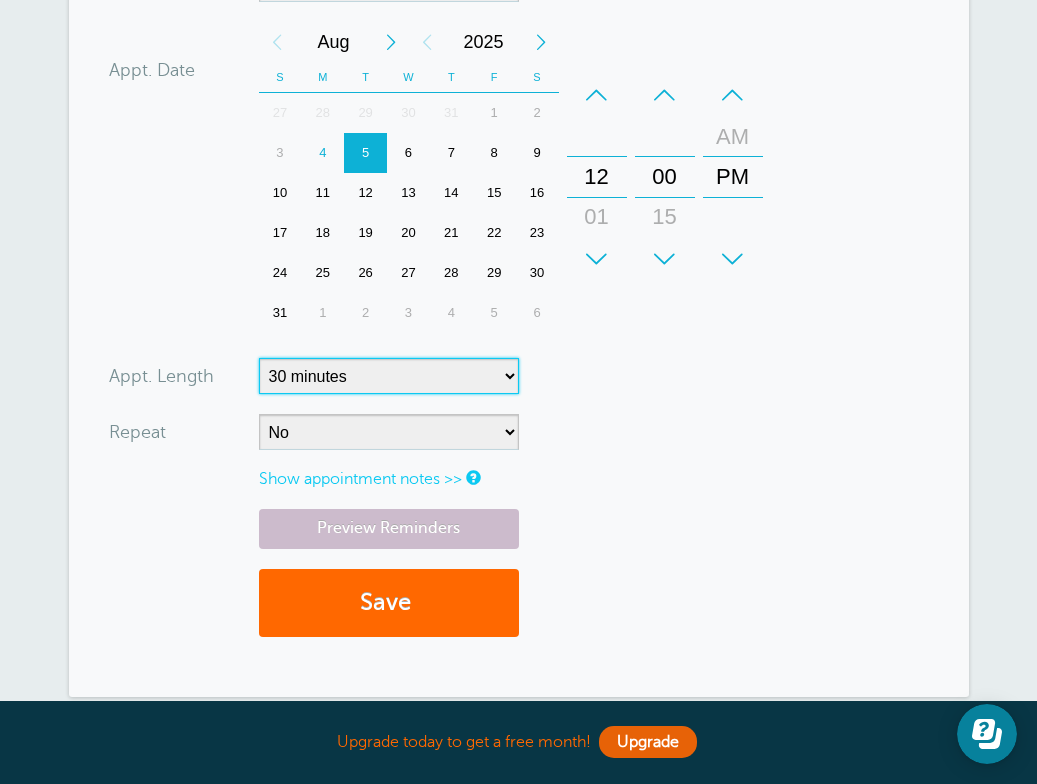 click on "5 minutes 10 minutes 15 minutes 20 minutes 25 minutes 30 minutes 35 minutes 40 minutes 45 minutes 50 minutes 55 minutes 1 hour 1 hour 15 minutes 1 hour 30 minutes 1 hour 45 minutes 2 hours 2 hours 15 minutes 2 hours 30 minutes 2 hours 45 minutes 3 hours 3 hours 30 minutes 4 hours 4 hours 30 minutes 5 hours 5 hours 30 minutes 6 hours 6 hours 30 minutes 7 hours 7 hours 30 minutes 8 hours 9 hours 10 hours 11 hours 12 hours 13 hours 14 hours 15 hours 16 hours" at bounding box center [389, 376] 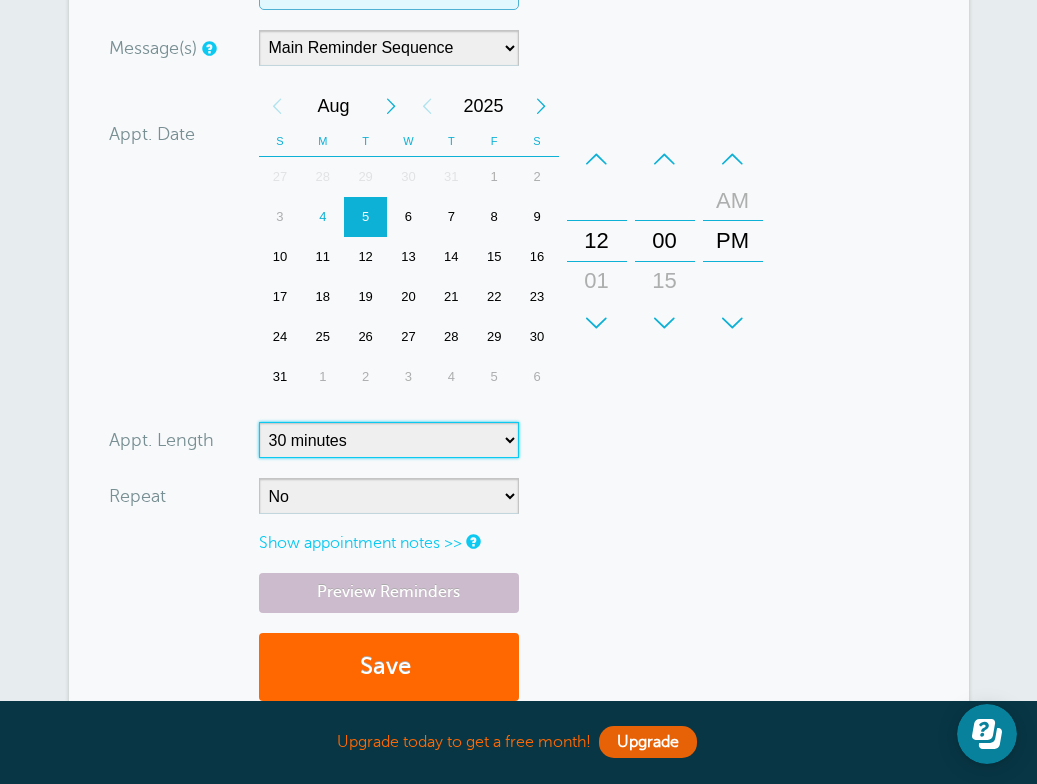 scroll, scrollTop: 522, scrollLeft: 0, axis: vertical 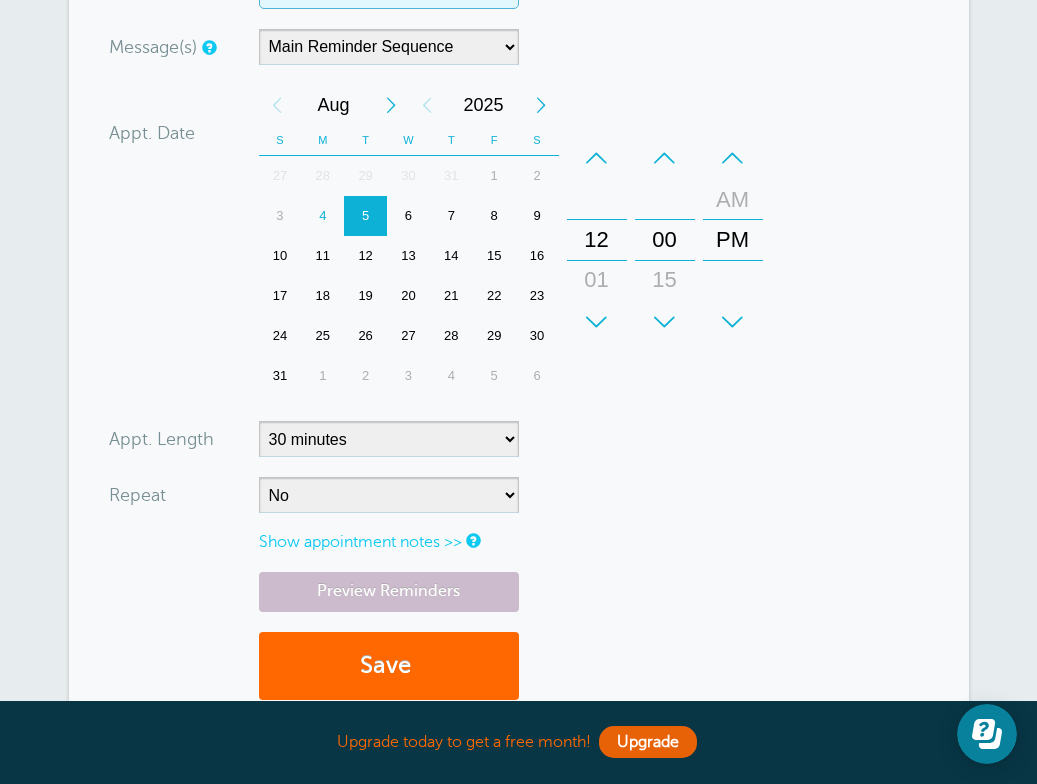 click on "You are creating a new customer. To use an existing customer select one from the autocomplete dropdown.
x-no-autofill
Cus tomer N ame
EmanuelSohamemanuelsoham@roofally.com3143780626 EmanuelSohamemanuelsoham@roofally.com3143780626
Emanuel Soham
Edit
Remove
Customer TZ
--
Time zone
am/pm" at bounding box center [519, 195] 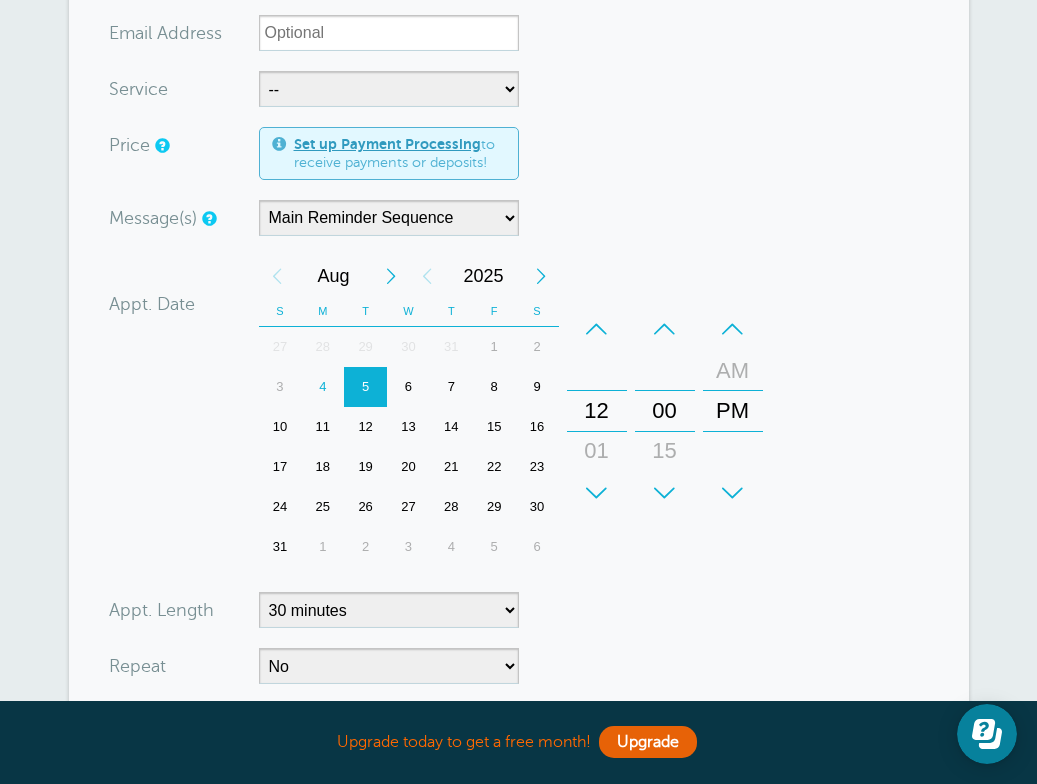 scroll, scrollTop: 581, scrollLeft: 0, axis: vertical 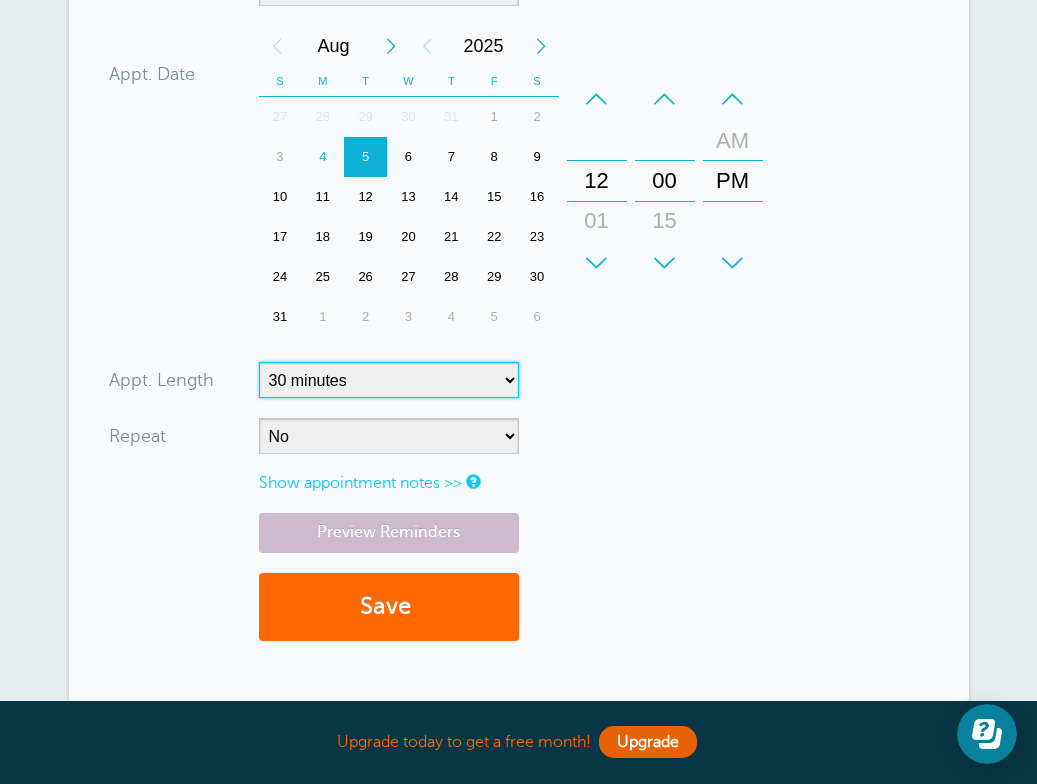click on "5 minutes 10 minutes 15 minutes 20 minutes 25 minutes 30 minutes 35 minutes 40 minutes 45 minutes 50 minutes 55 minutes 1 hour 1 hour 15 minutes 1 hour 30 minutes 1 hour 45 minutes 2 hours 2 hours 15 minutes 2 hours 30 minutes 2 hours 45 minutes 3 hours 3 hours 30 minutes 4 hours 4 hours 30 minutes 5 hours 5 hours 30 minutes 6 hours 6 hours 30 minutes 7 hours 7 hours 30 minutes 8 hours 9 hours 10 hours 11 hours 12 hours 13 hours 14 hours 15 hours 16 hours" at bounding box center [389, 380] 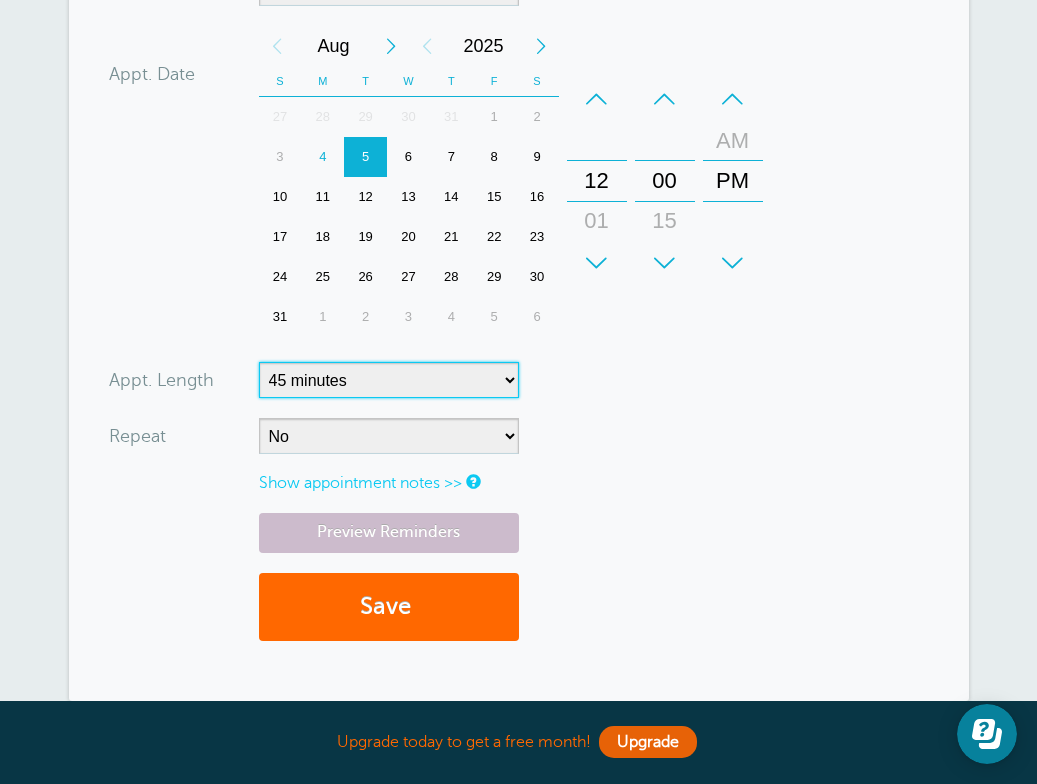 click on "5 minutes 10 minutes 15 minutes 20 minutes 25 minutes 30 minutes 35 minutes 40 minutes 45 minutes 50 minutes 55 minutes 1 hour 1 hour 15 minutes 1 hour 30 minutes 1 hour 45 minutes 2 hours 2 hours 15 minutes 2 hours 30 minutes 2 hours 45 minutes 3 hours 3 hours 30 minutes 4 hours 4 hours 30 minutes 5 hours 5 hours 30 minutes 6 hours 6 hours 30 minutes 7 hours 7 hours 30 minutes 8 hours 9 hours 10 hours 11 hours 12 hours 13 hours 14 hours 15 hours 16 hours" at bounding box center (389, 380) 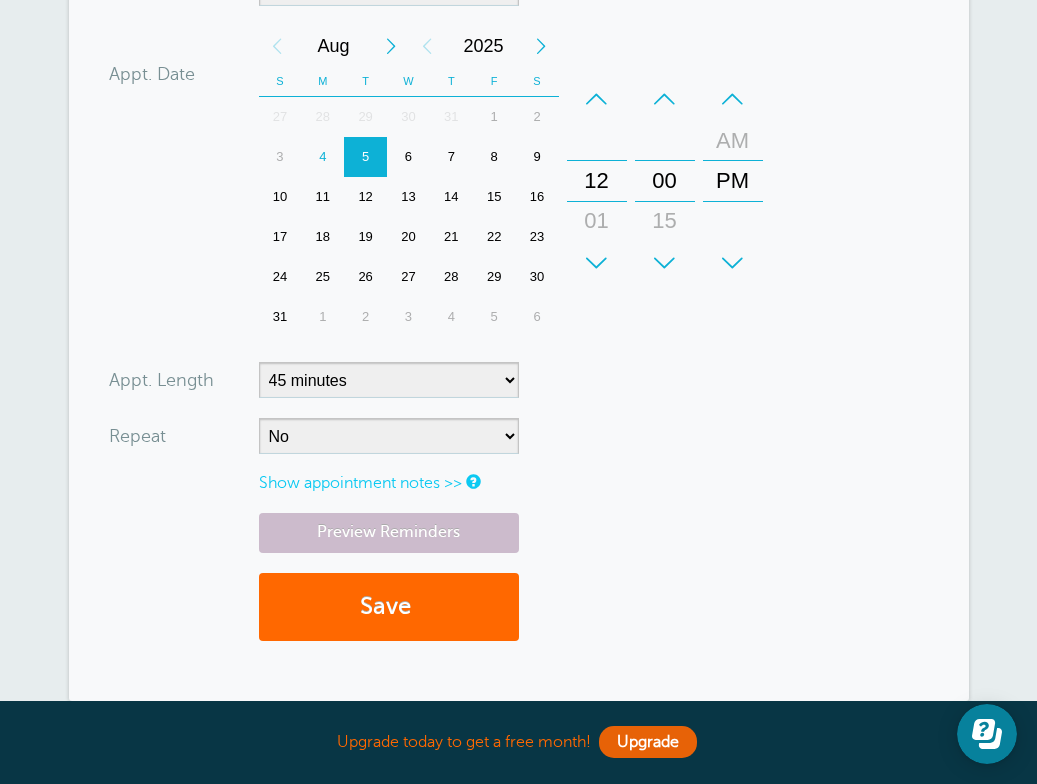click on "You are creating a new customer. To use an existing customer select one from the autocomplete dropdown.
x-no-autofill
Cus tomer N ame
EmanuelSohamemanuelsoham@roofally.com3143780626 EmanuelSohamemanuelsoham@roofally.com3143780626
Emanuel Soham
Edit
Remove
Customer TZ
--
Time zone
am/pm" at bounding box center (519, 136) 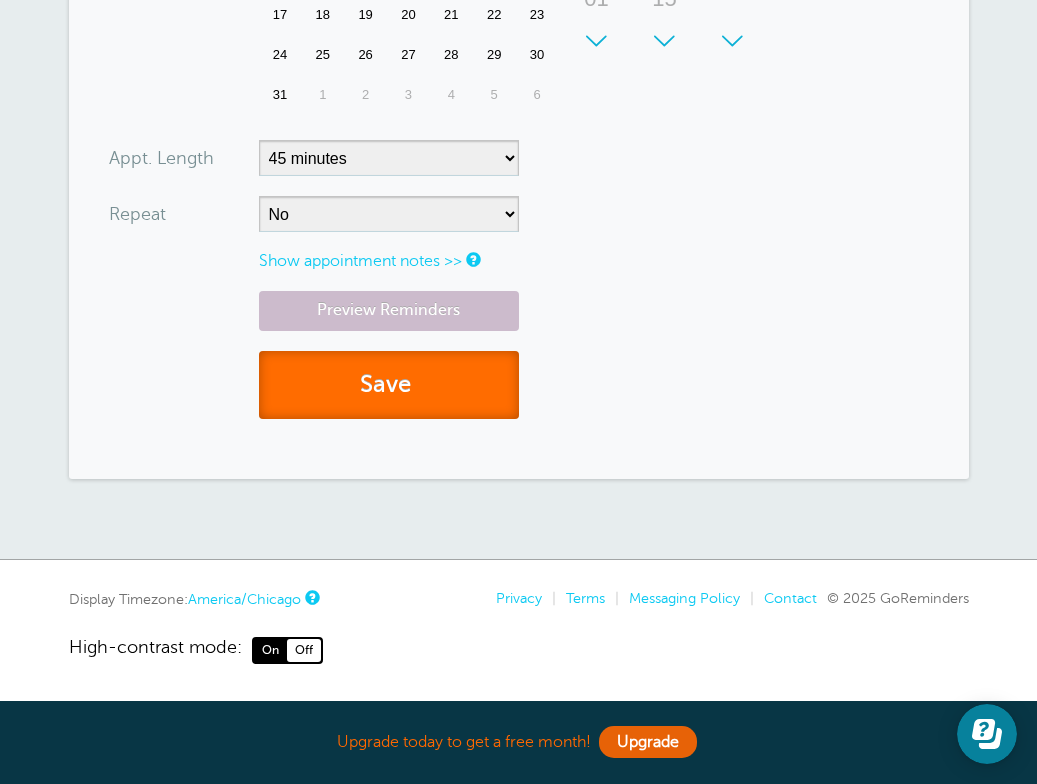 click on "Save" at bounding box center (389, 385) 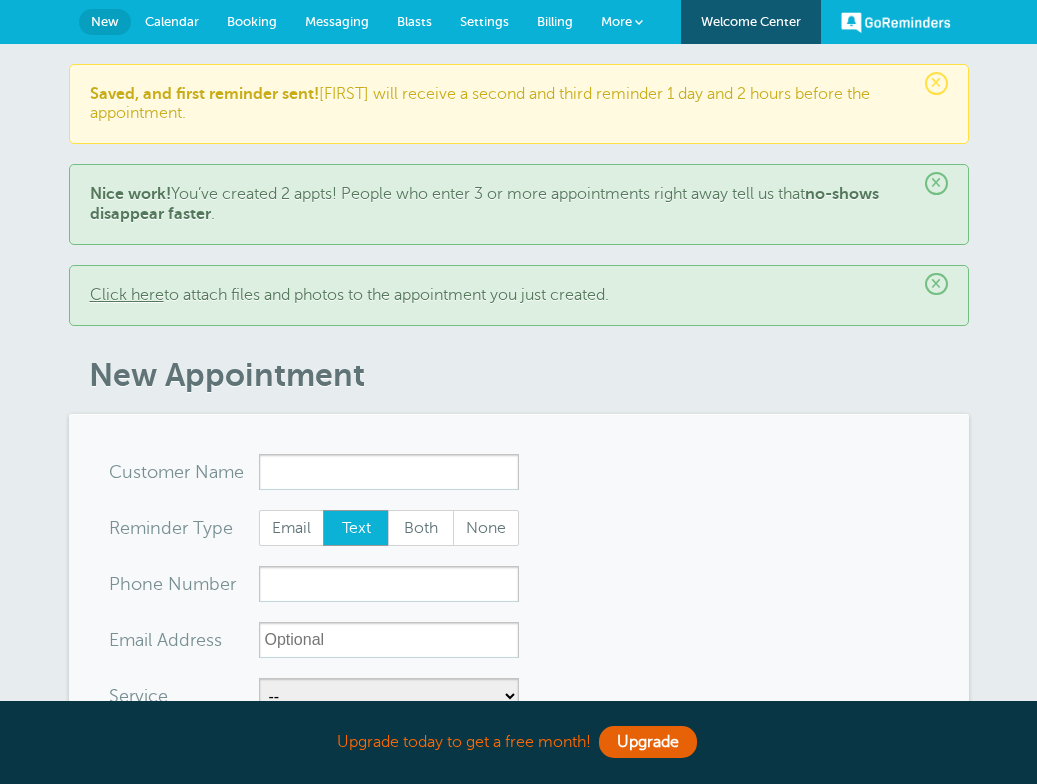 scroll, scrollTop: 0, scrollLeft: 0, axis: both 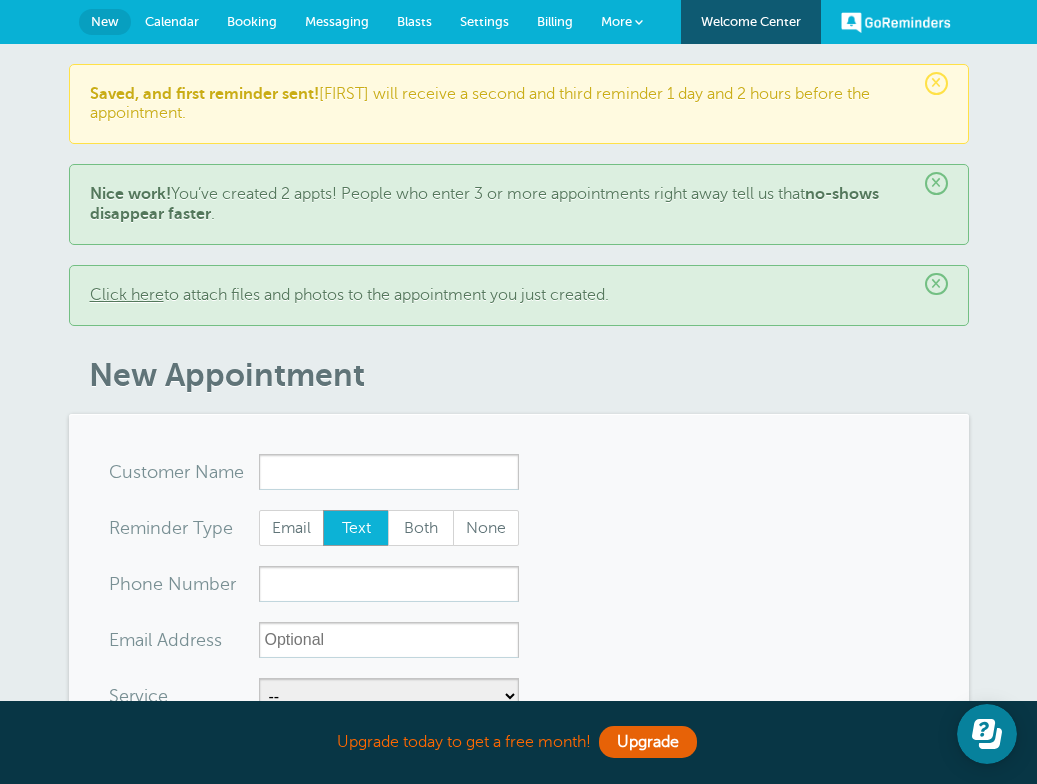 click on "Calendar" at bounding box center (172, 21) 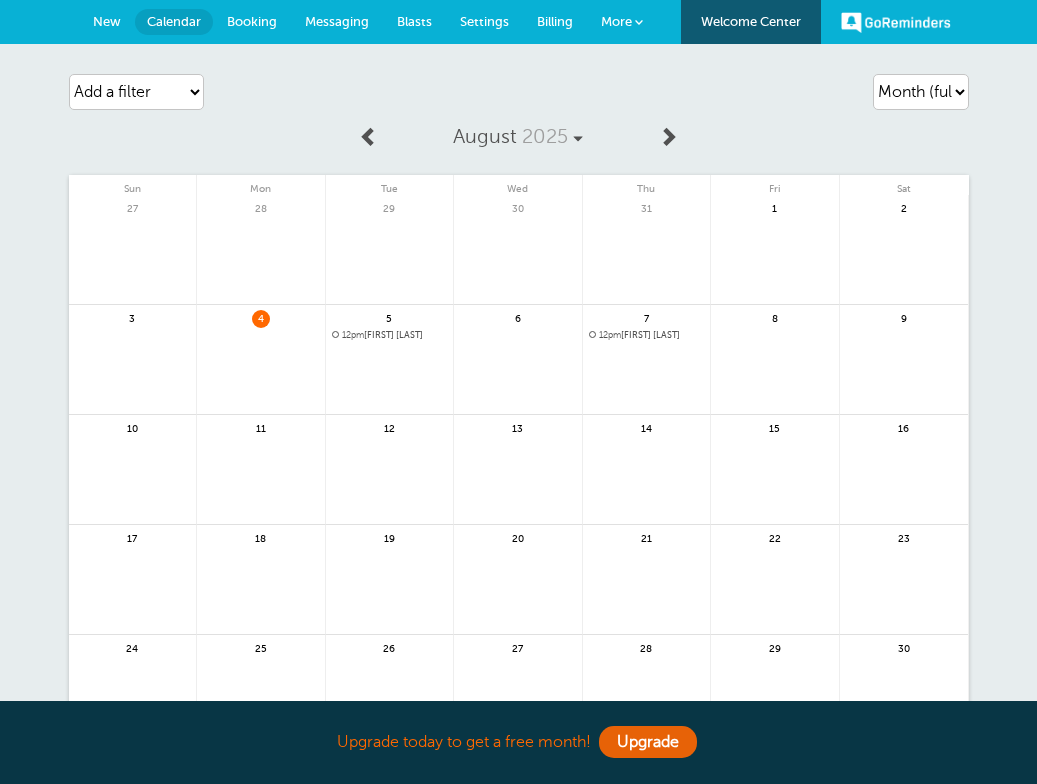 scroll, scrollTop: 0, scrollLeft: 0, axis: both 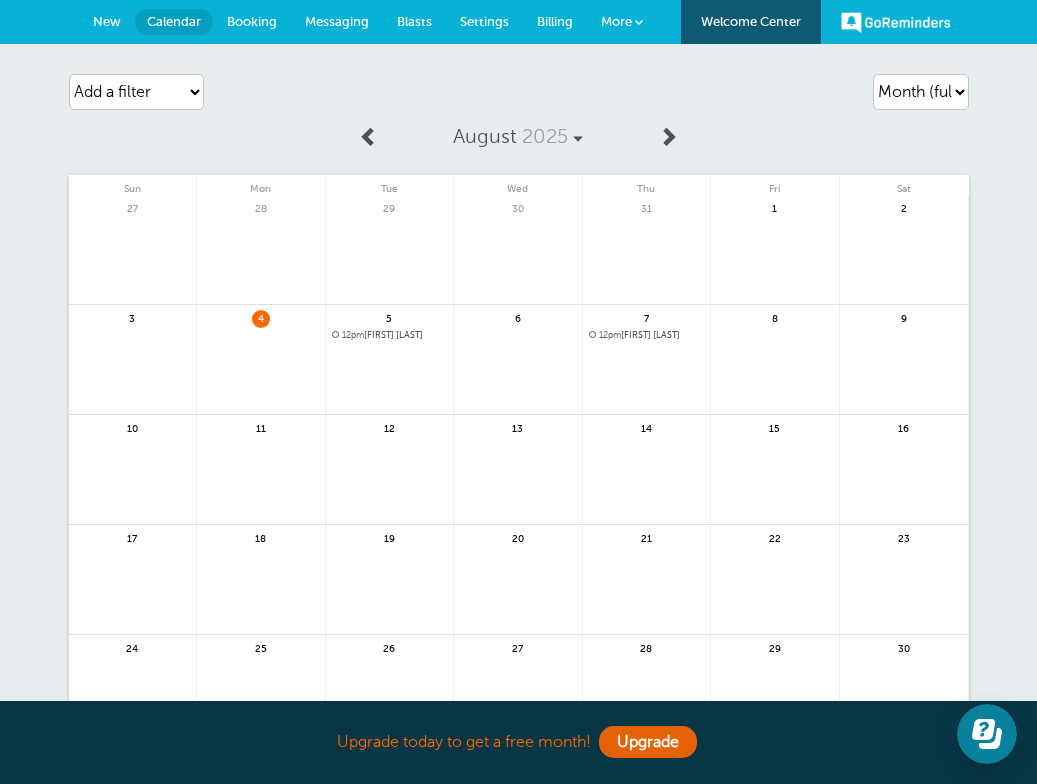 click on "12pm
[FIRST] [LAST]" at bounding box center [390, 335] 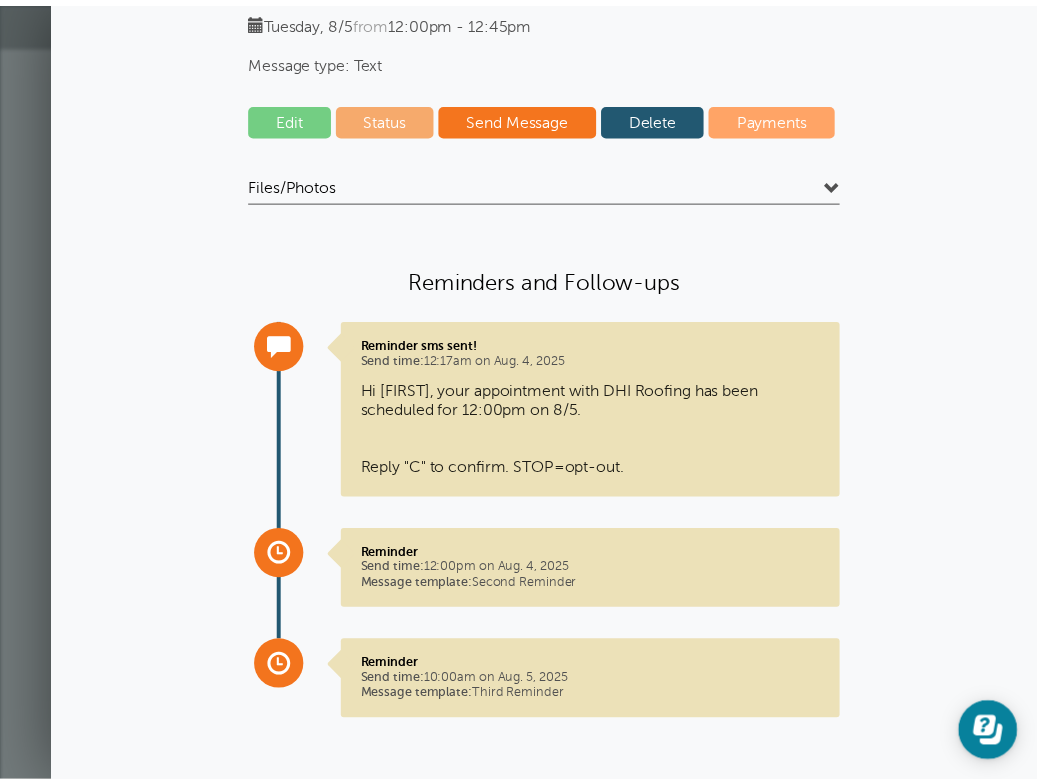 scroll, scrollTop: 0, scrollLeft: 0, axis: both 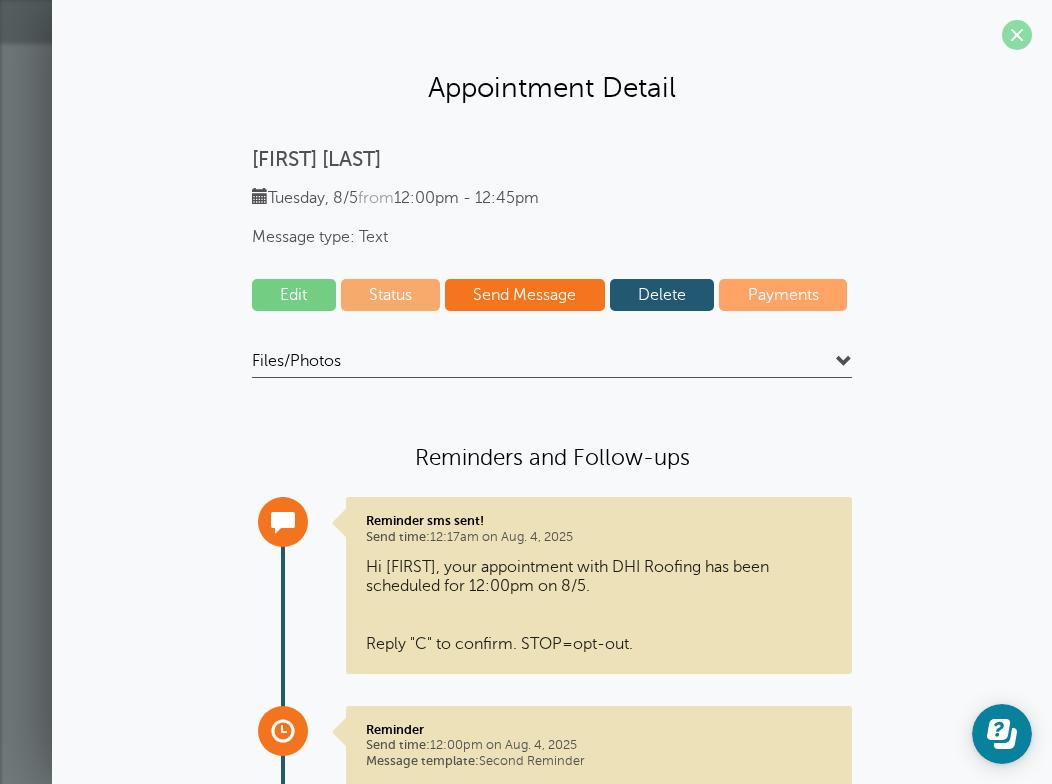 click at bounding box center (1017, 35) 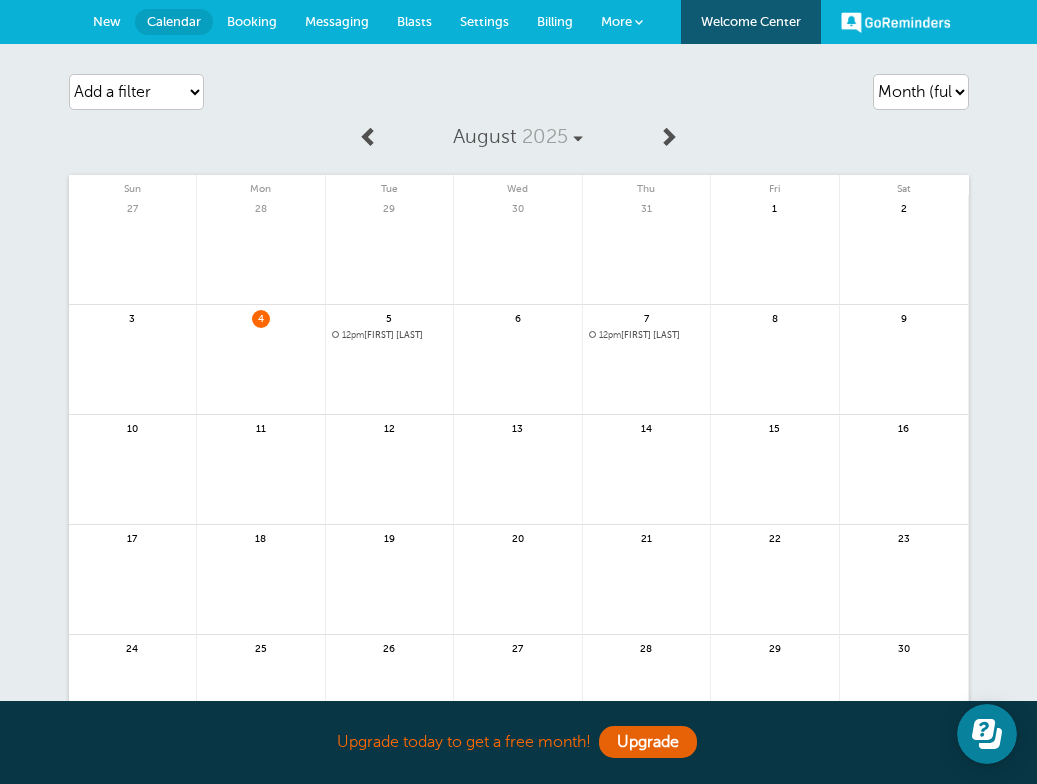 click on "Booking" at bounding box center (252, 21) 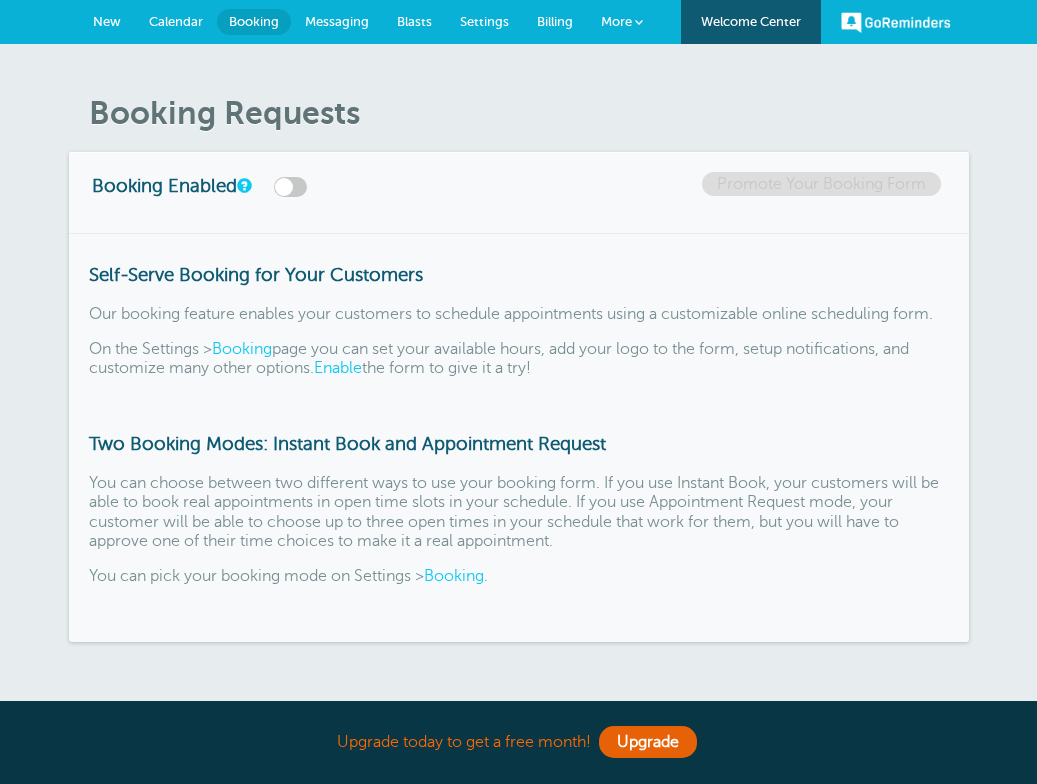 scroll, scrollTop: 0, scrollLeft: 0, axis: both 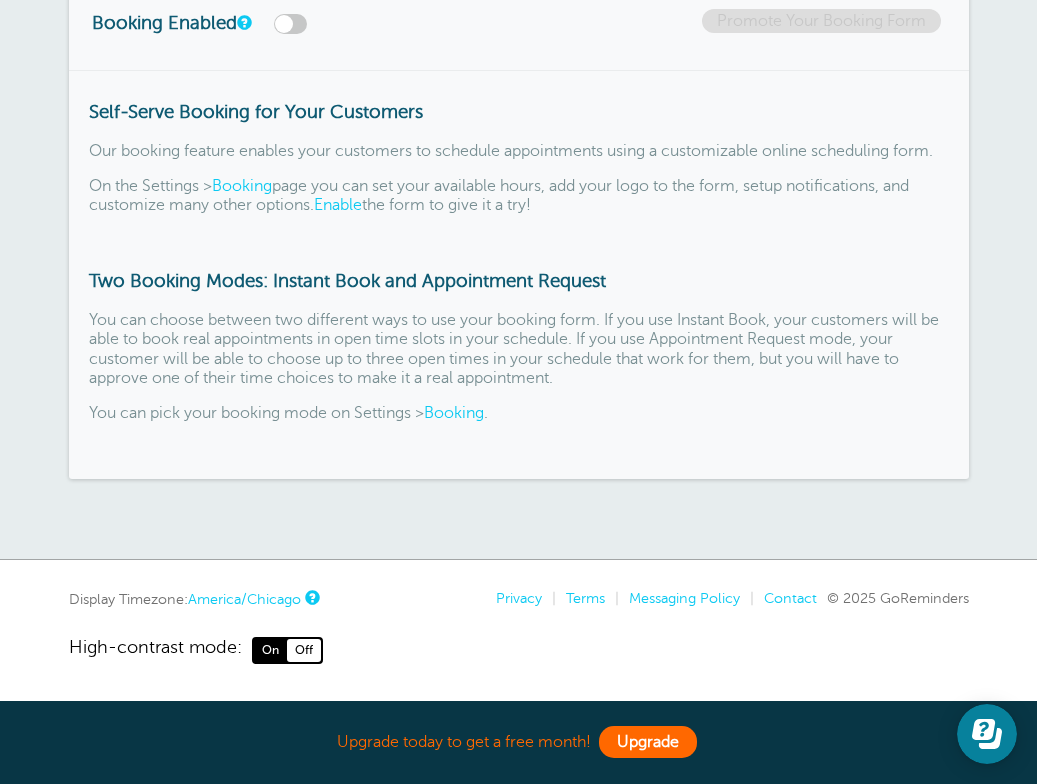 click on "Upgrade" at bounding box center (648, 742) 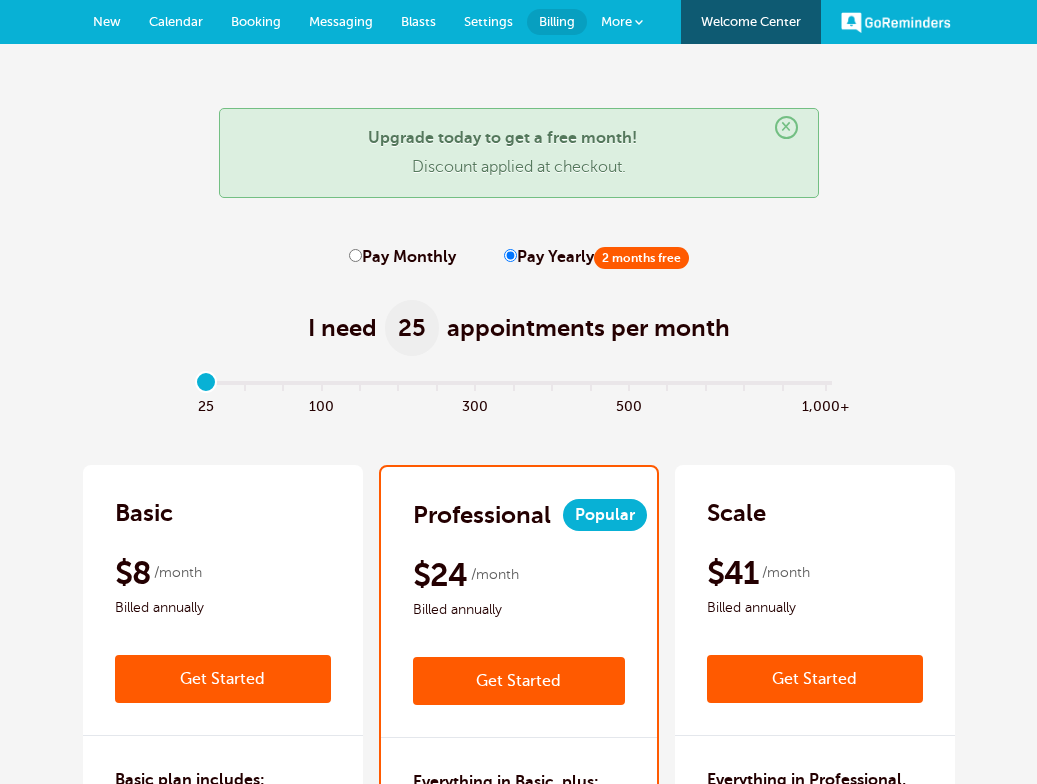 scroll, scrollTop: 0, scrollLeft: 0, axis: both 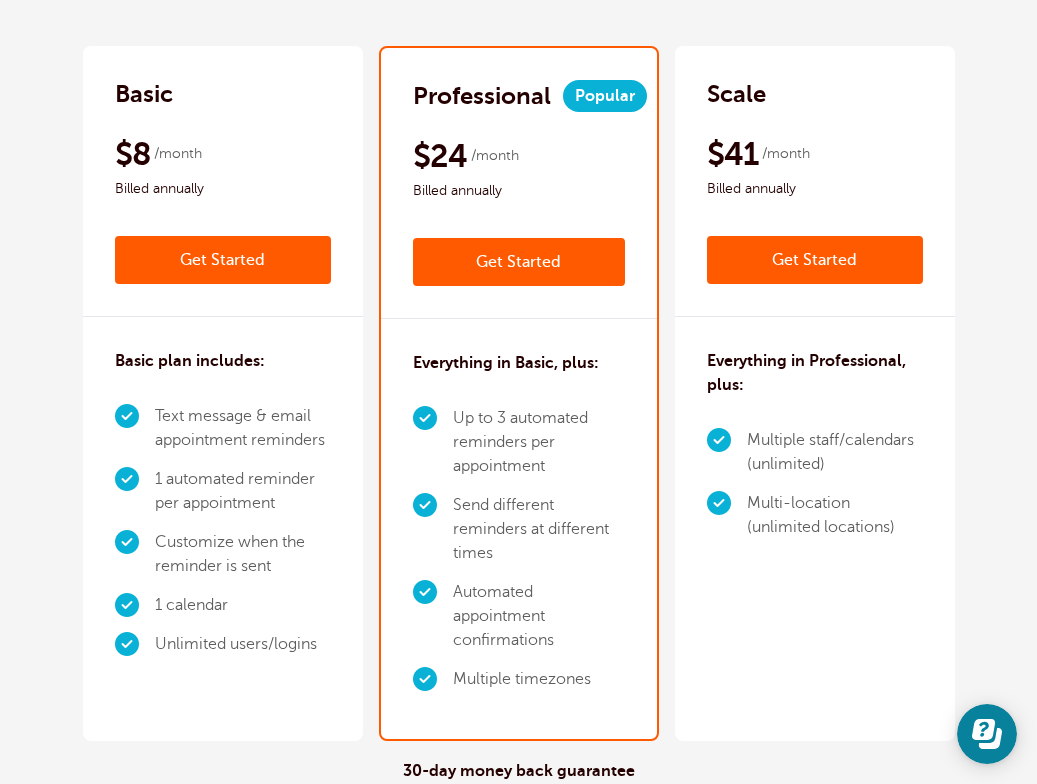 click on "Text message & email appointment reminders
1 automated reminder per appointment
Customize when the reminder is sent
1 calendar
Unlimited users/logins" at bounding box center (223, 530) 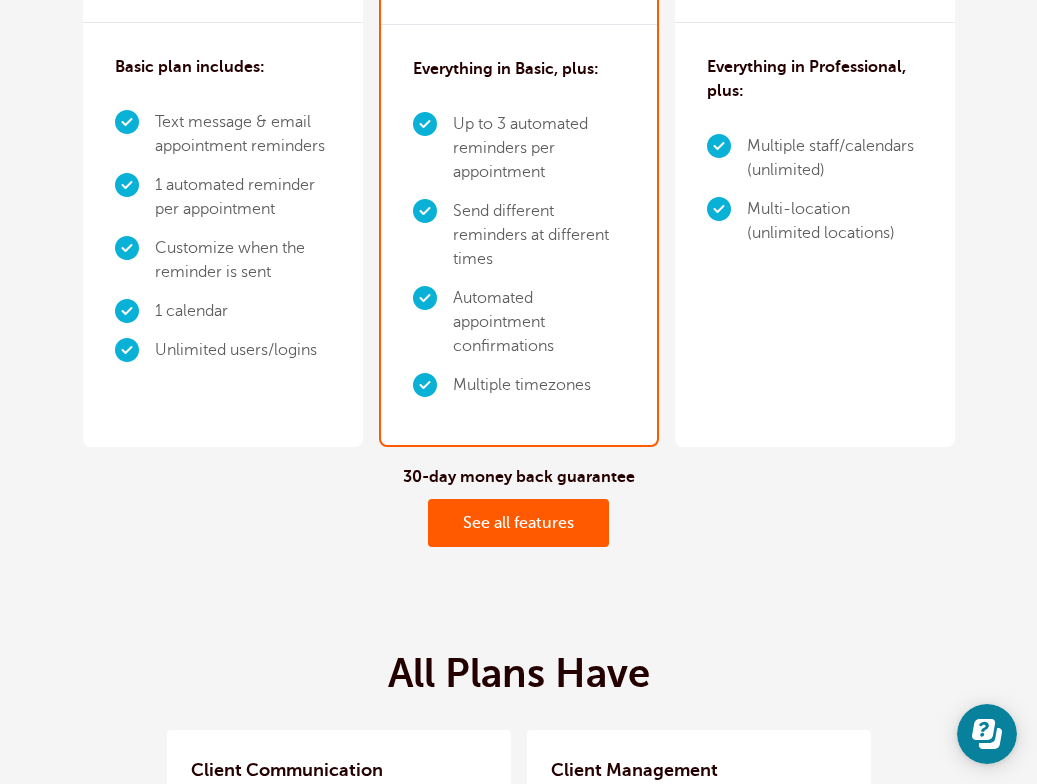 scroll, scrollTop: 815, scrollLeft: 0, axis: vertical 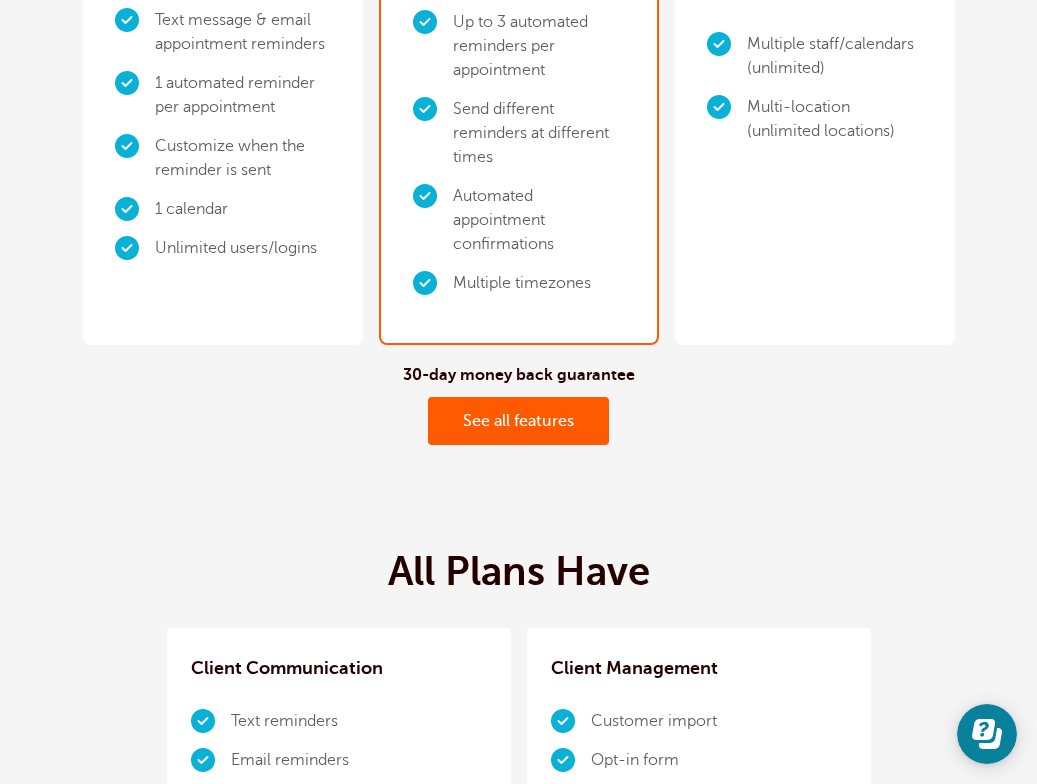 click on "Unlimited users/logins" at bounding box center (243, 248) 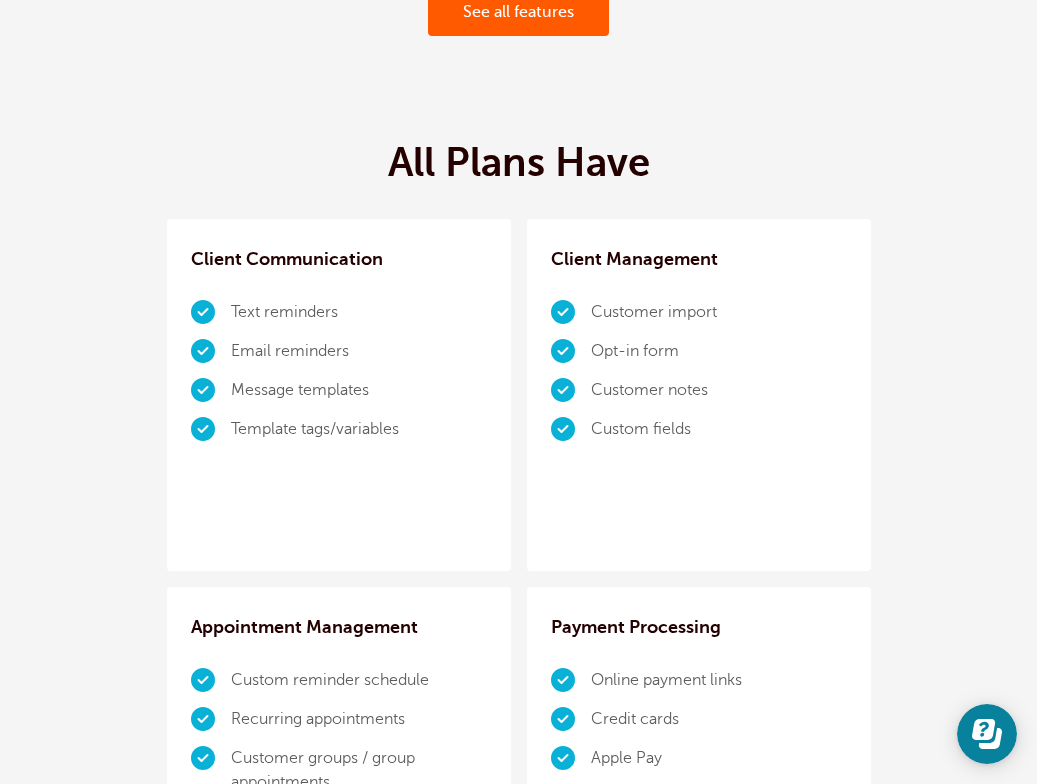 scroll, scrollTop: 997, scrollLeft: 0, axis: vertical 